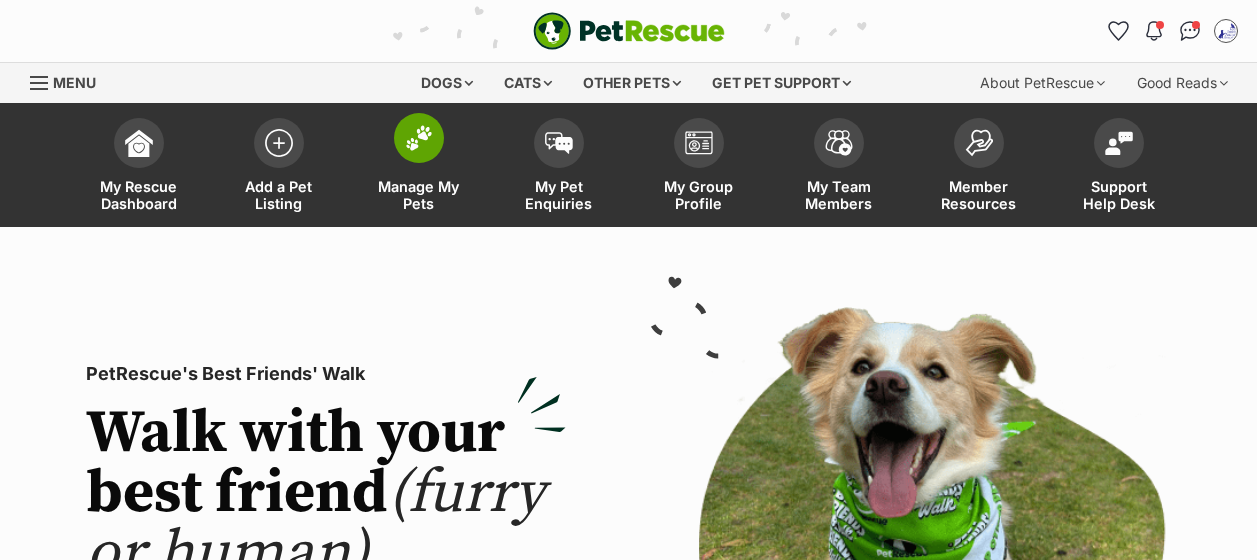 scroll, scrollTop: 0, scrollLeft: 0, axis: both 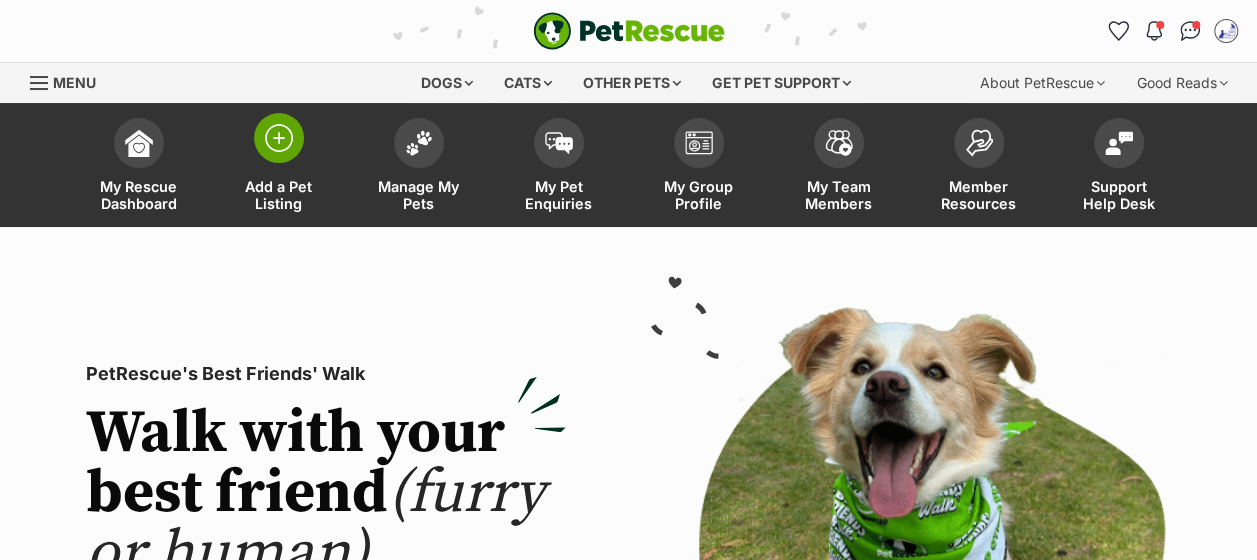 click at bounding box center (279, 138) 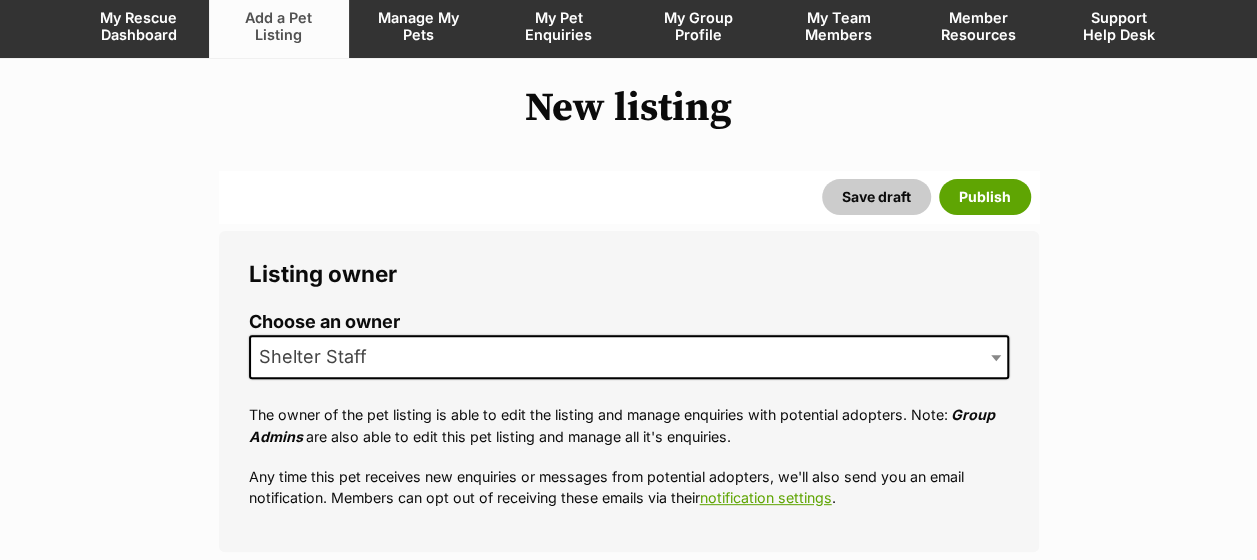 scroll, scrollTop: 300, scrollLeft: 0, axis: vertical 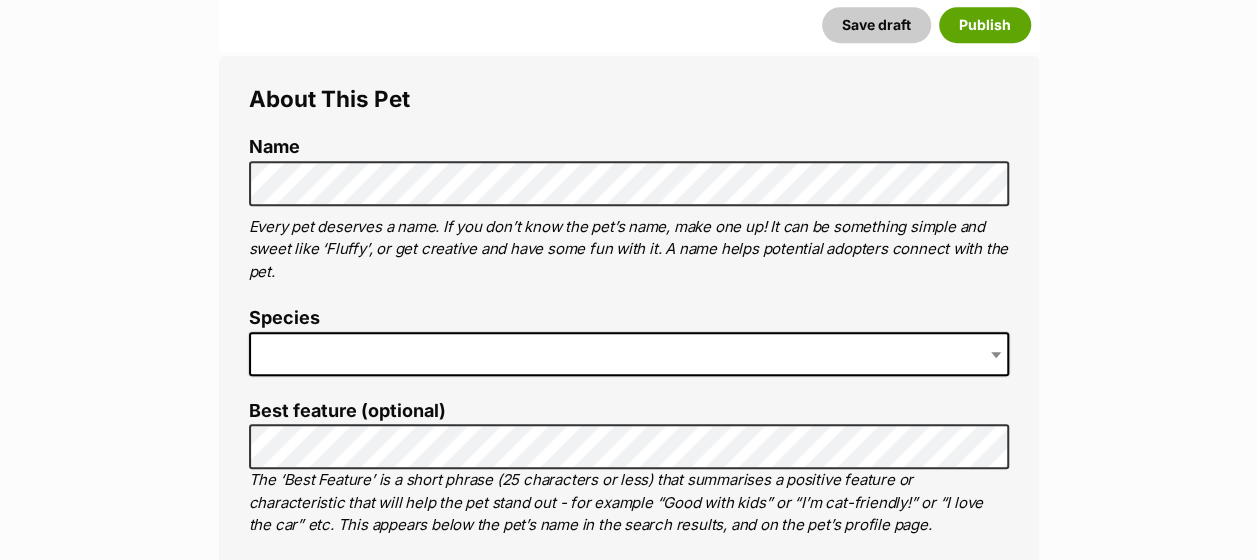 click at bounding box center (629, 354) 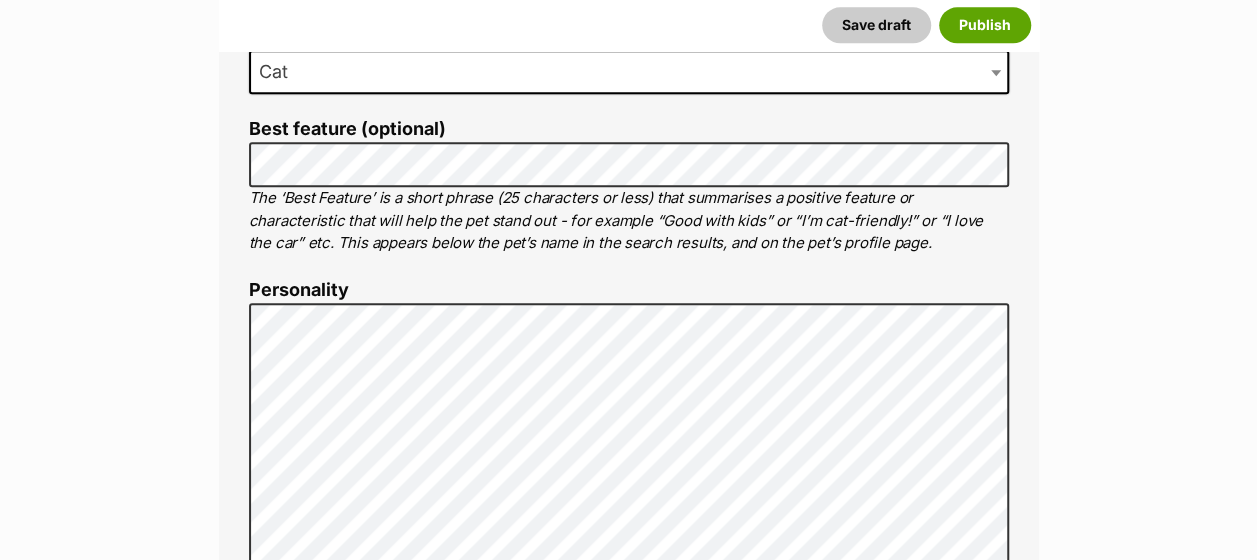 scroll, scrollTop: 1000, scrollLeft: 0, axis: vertical 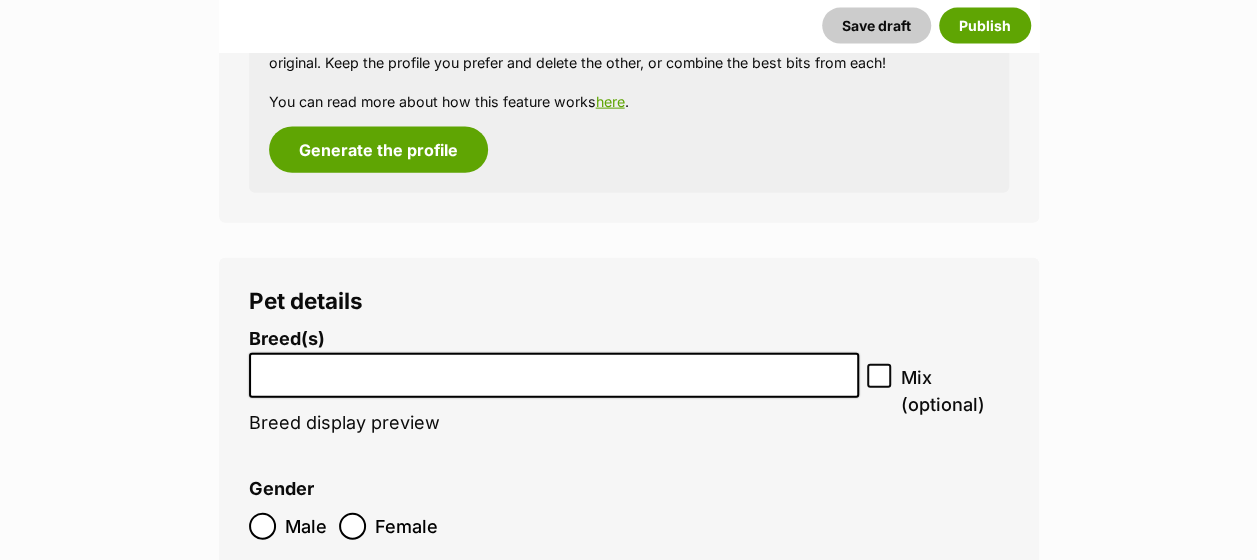click at bounding box center [554, 375] 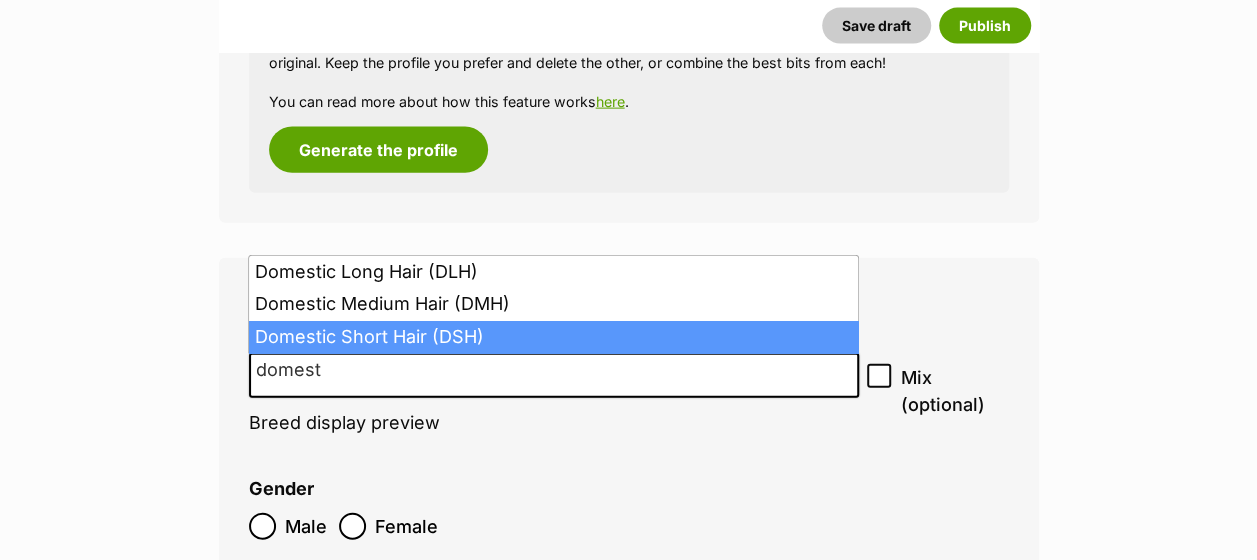 type on "domest" 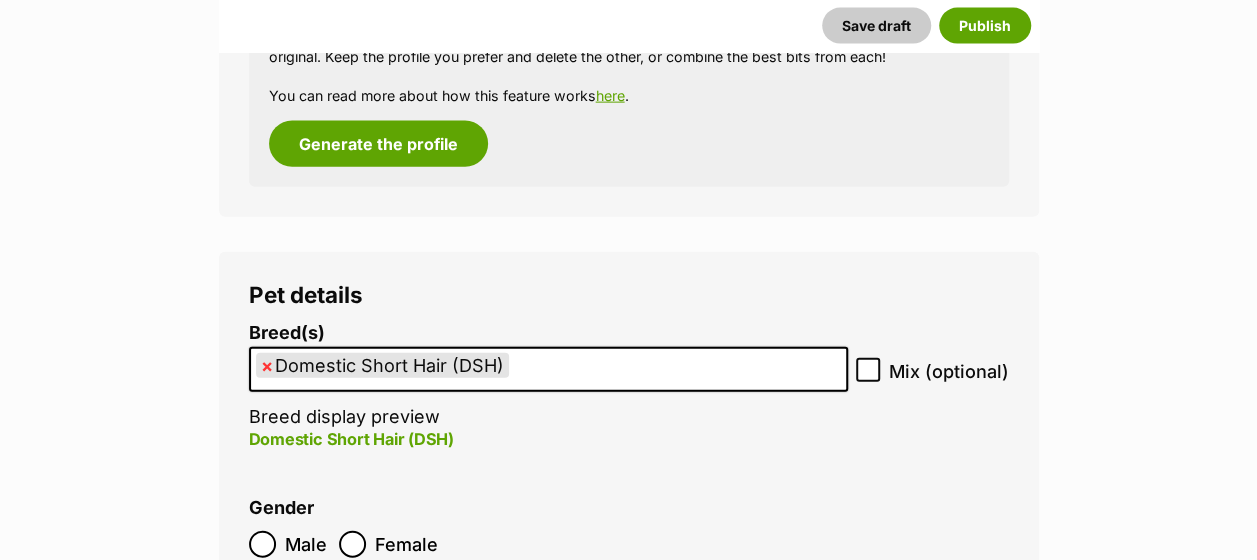 scroll, scrollTop: 2408, scrollLeft: 0, axis: vertical 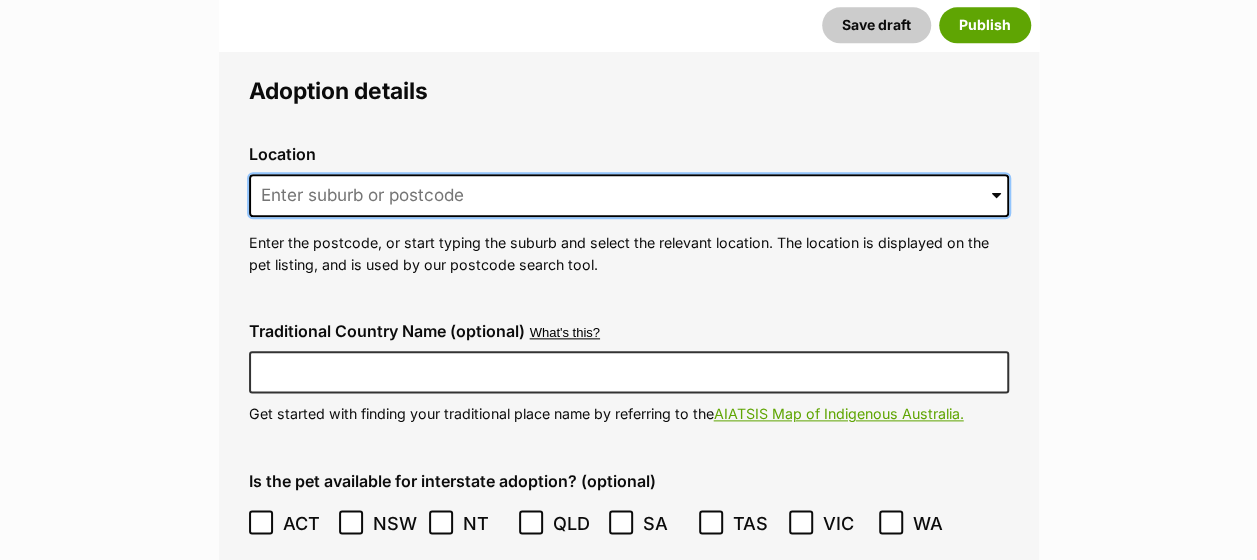 click at bounding box center (629, 196) 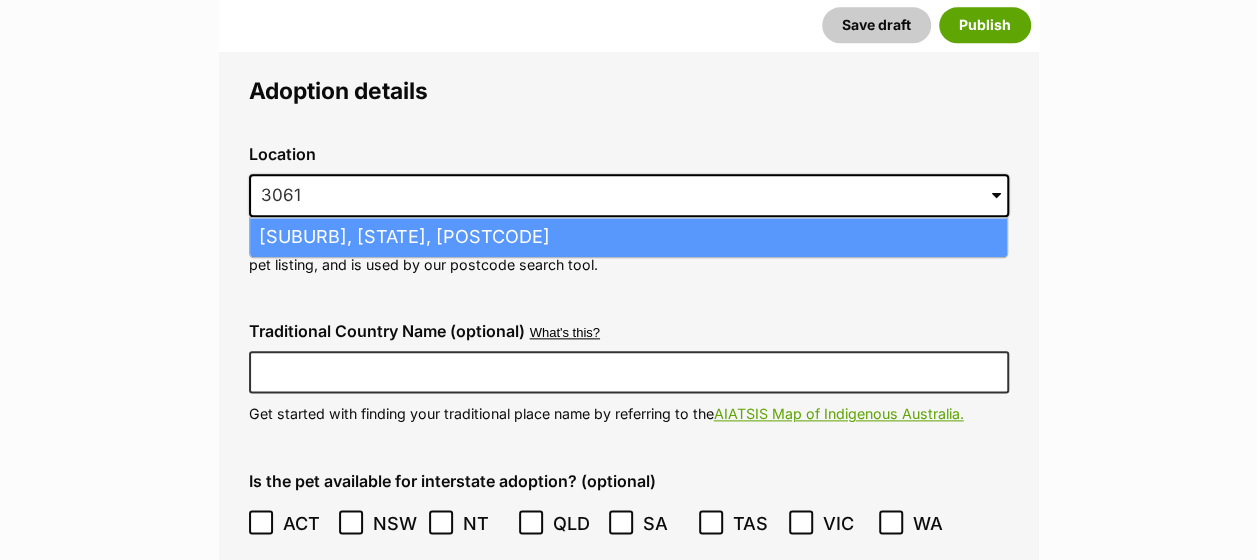 click on "[CITY], [STATE], [POSTAL_CODE]" at bounding box center [628, 237] 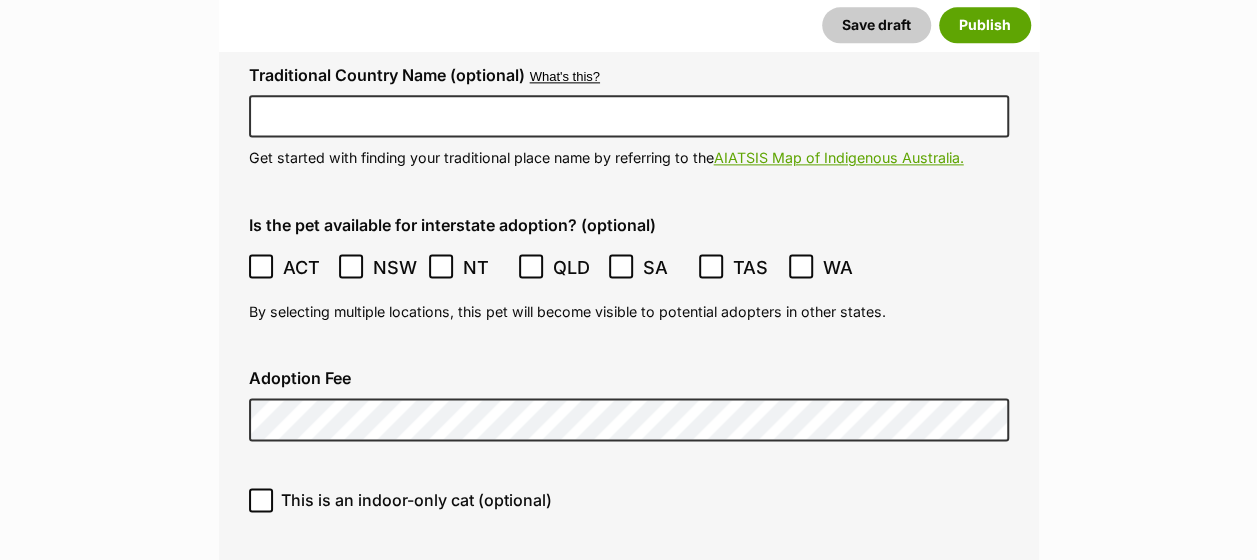 scroll, scrollTop: 5108, scrollLeft: 0, axis: vertical 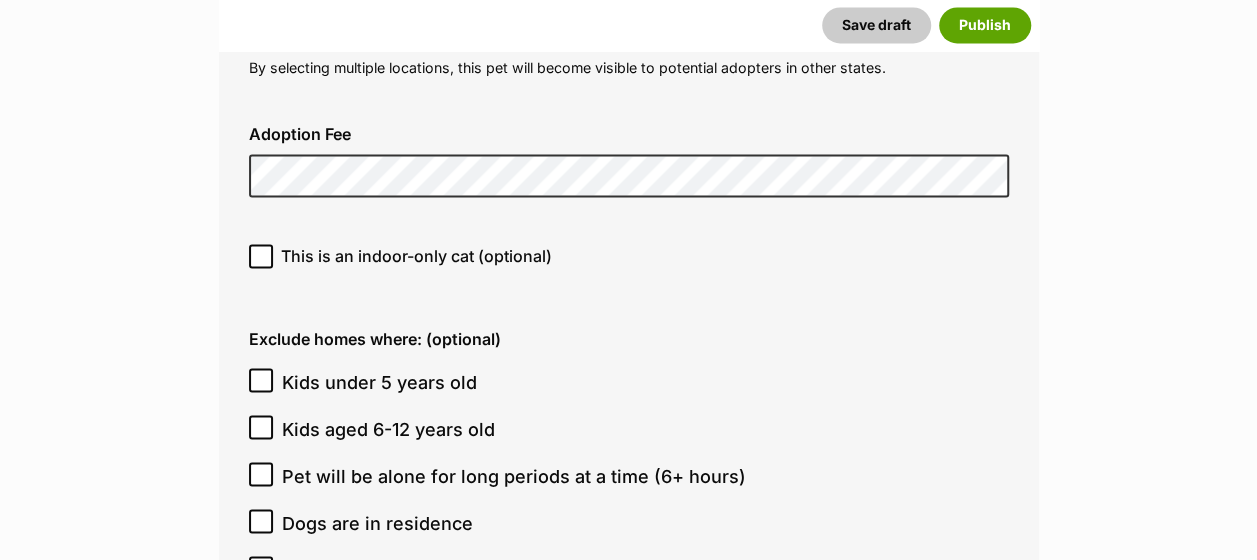 click 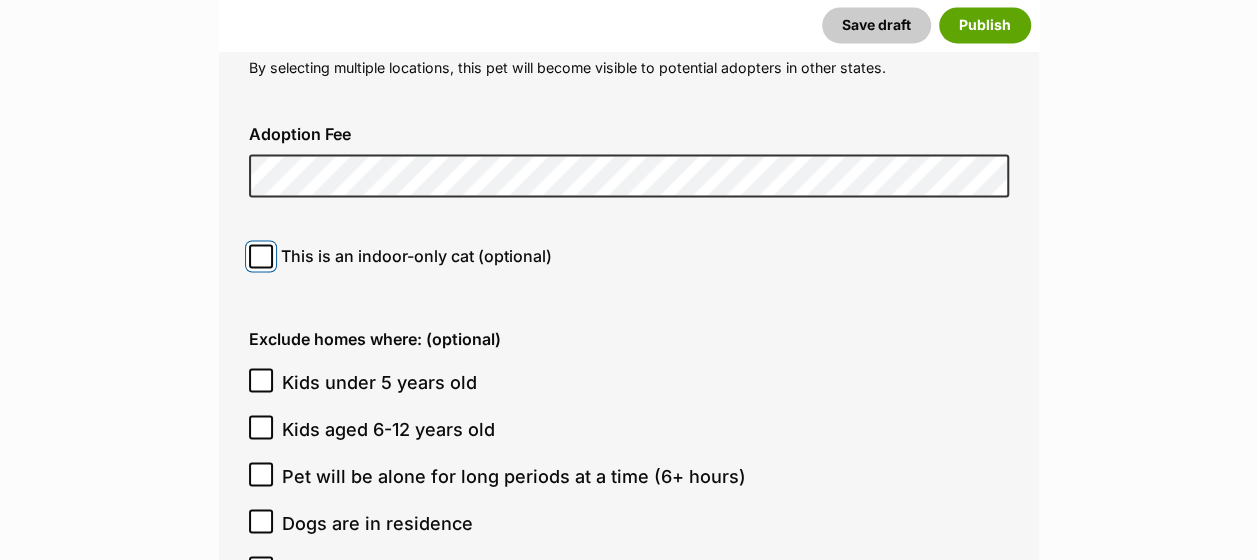 click on "This is an indoor-only cat (optional)" at bounding box center [261, 256] 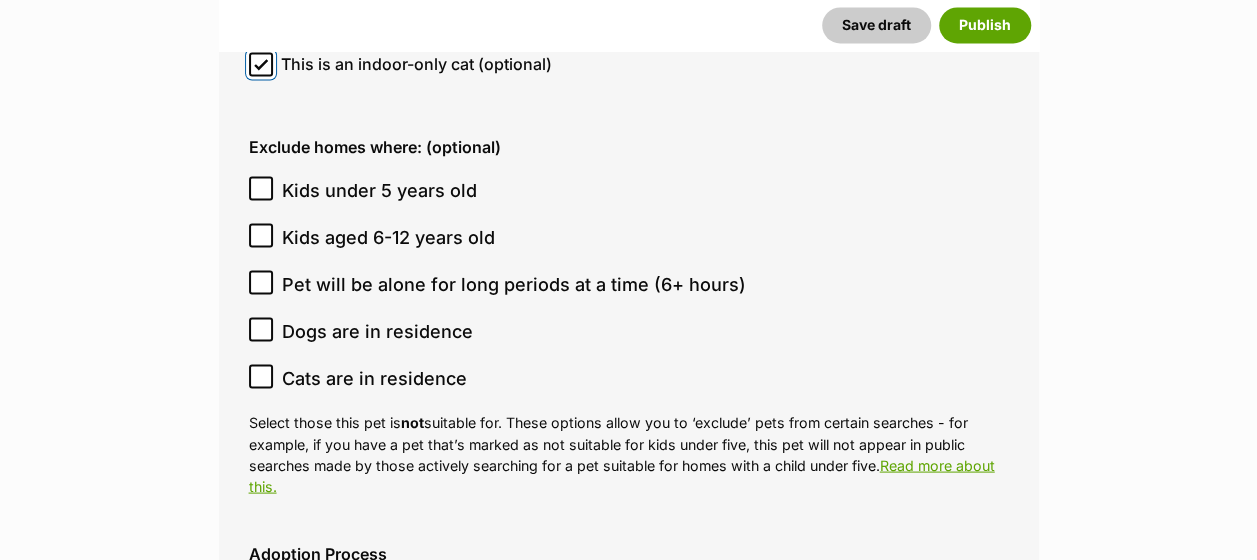 scroll, scrollTop: 5508, scrollLeft: 0, axis: vertical 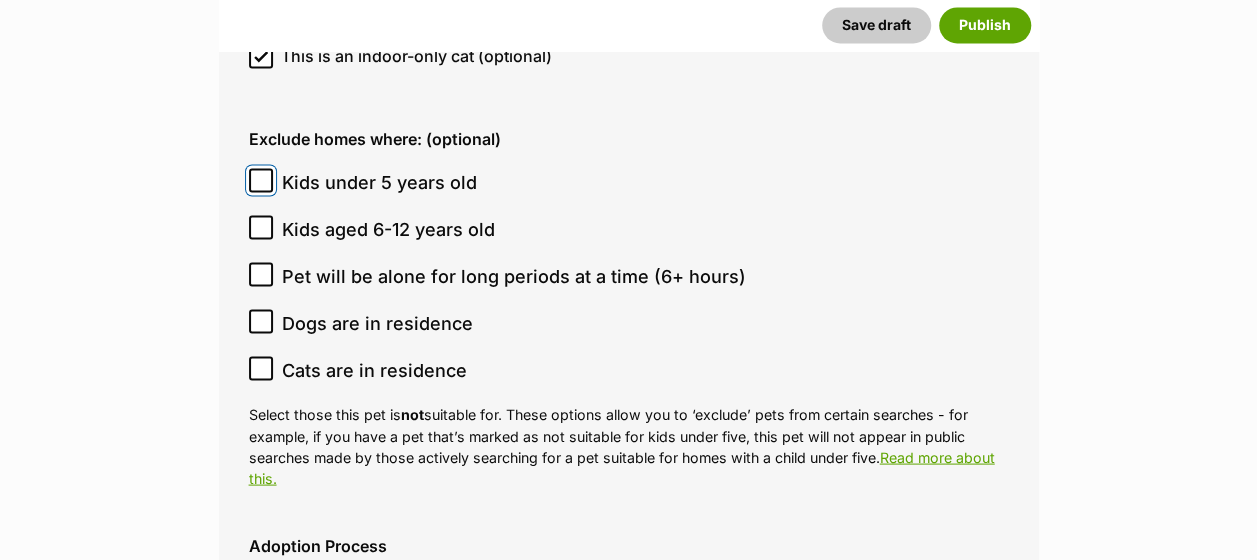 click on "Kids under 5 years old" at bounding box center [261, 180] 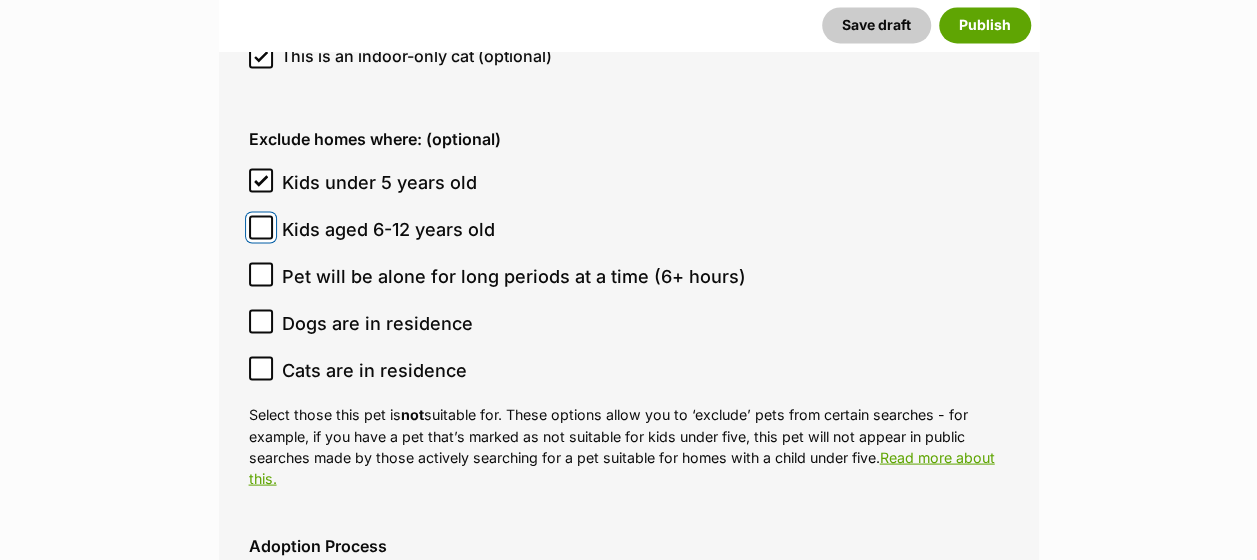 click on "Kids aged 6-12 years old" at bounding box center [261, 227] 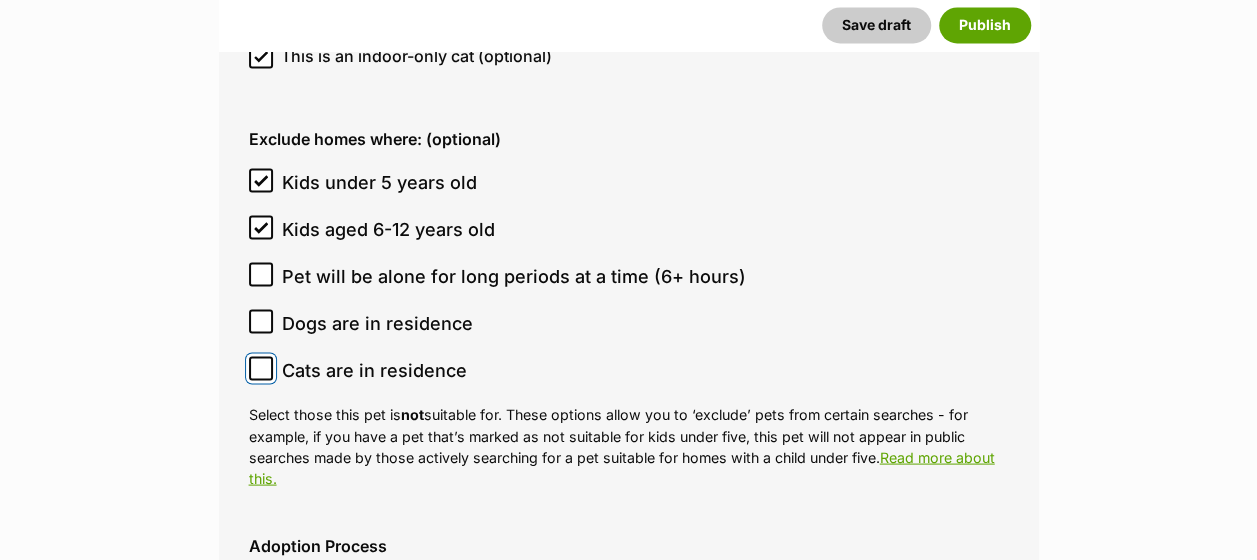 click on "Cats are in residence" at bounding box center (261, 368) 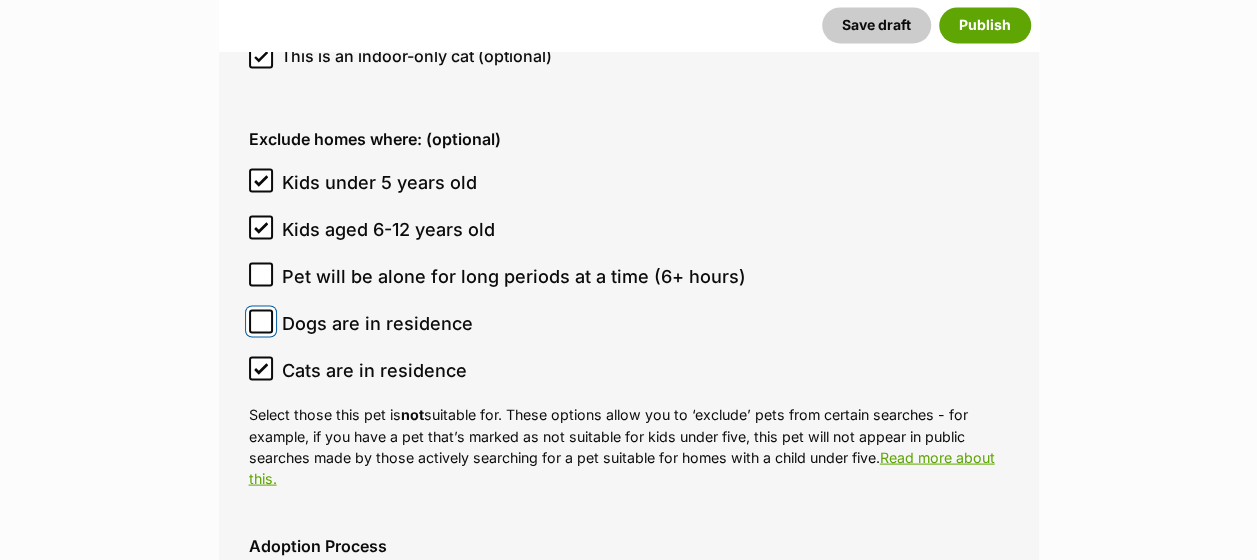 click on "Dogs are in residence" at bounding box center (261, 321) 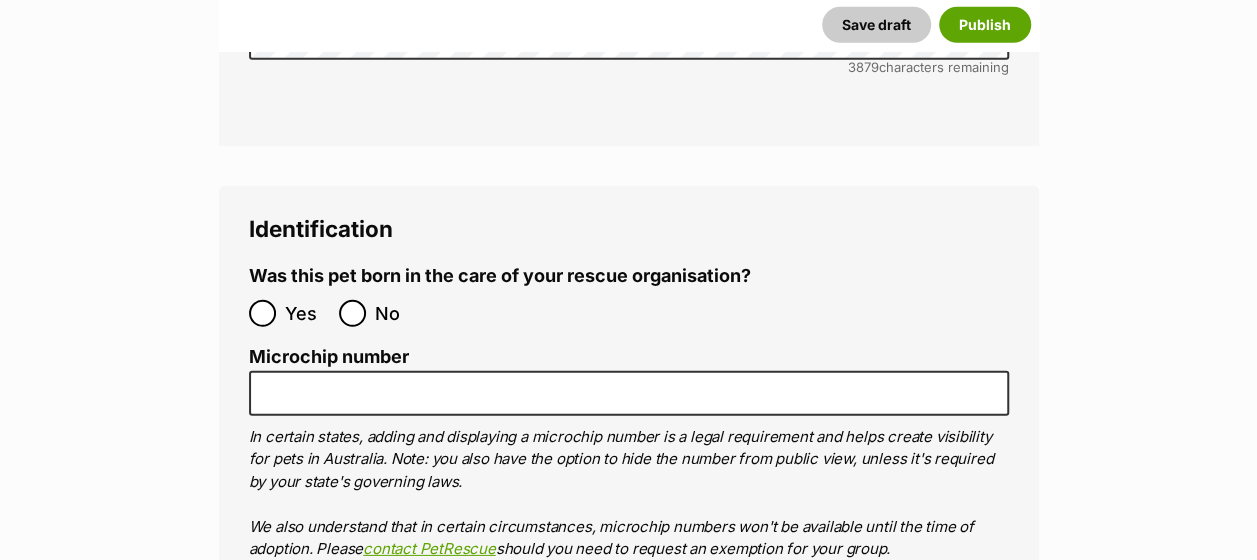 scroll, scrollTop: 6608, scrollLeft: 0, axis: vertical 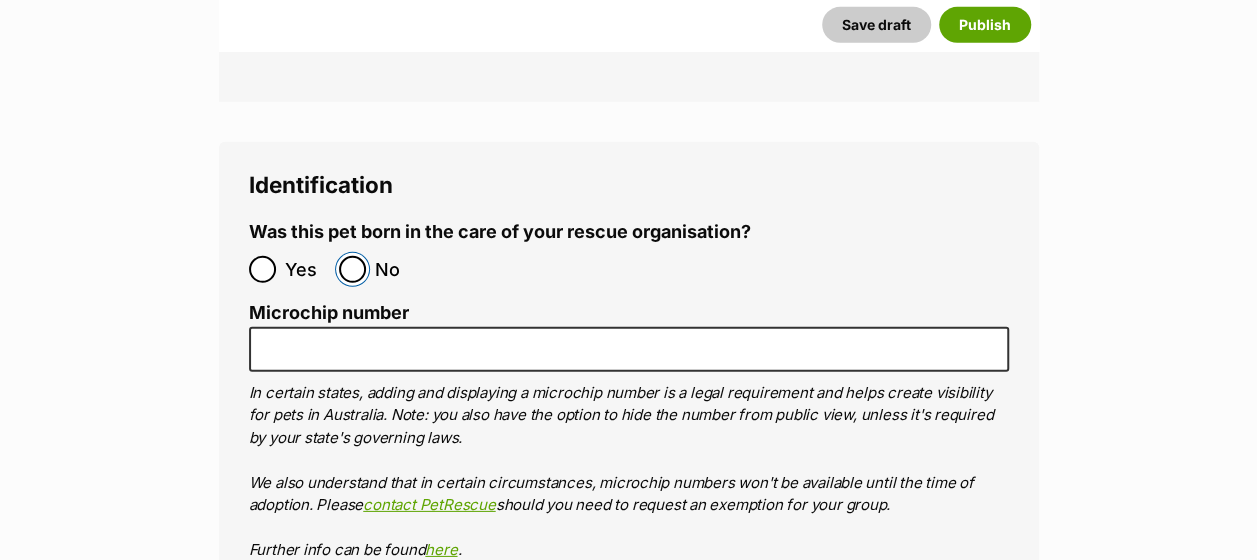 click on "No" at bounding box center (352, 269) 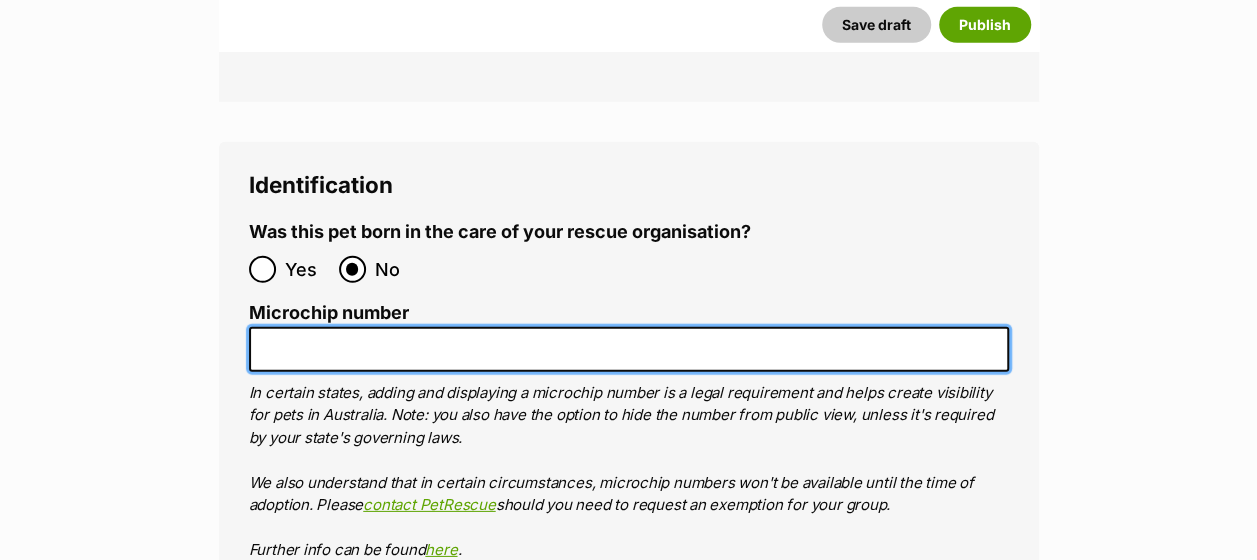 click on "Microchip number" at bounding box center (629, 349) 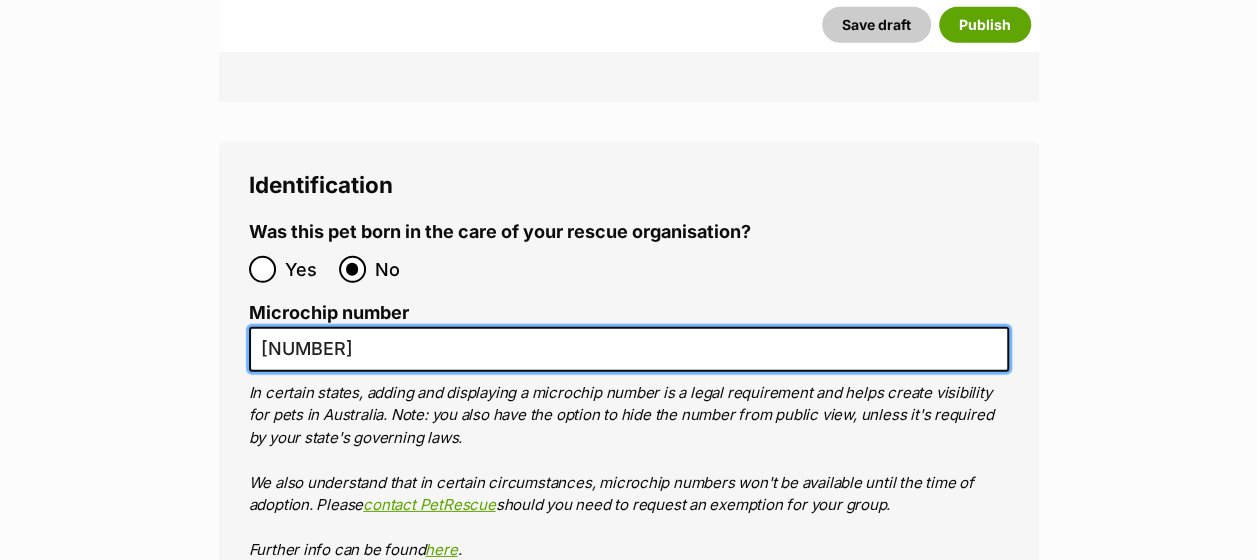 scroll, scrollTop: 0, scrollLeft: 0, axis: both 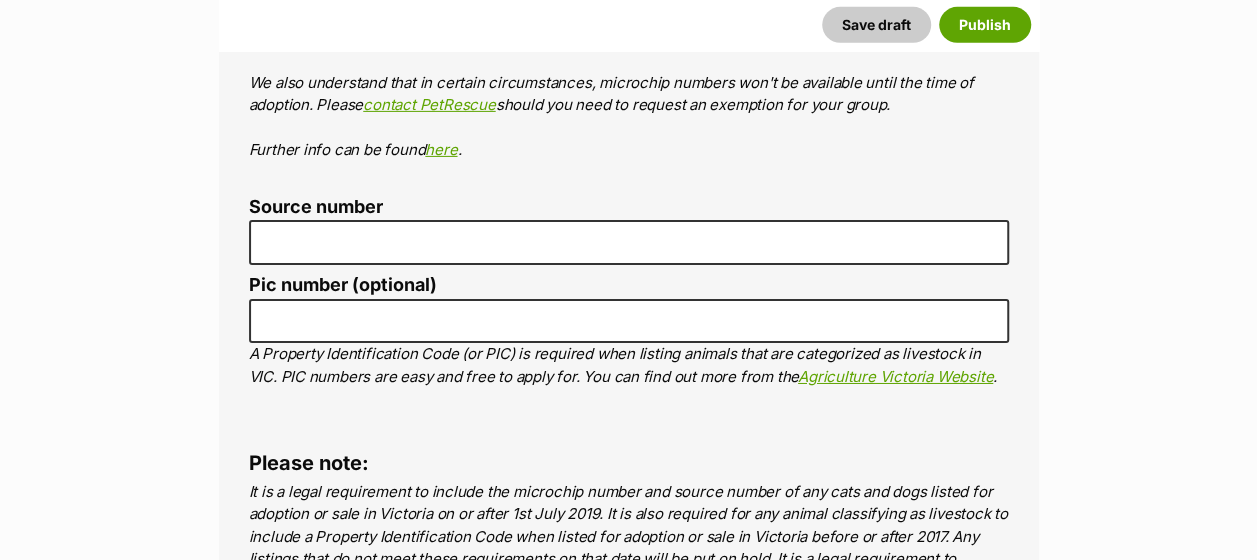 type on "956000016727512" 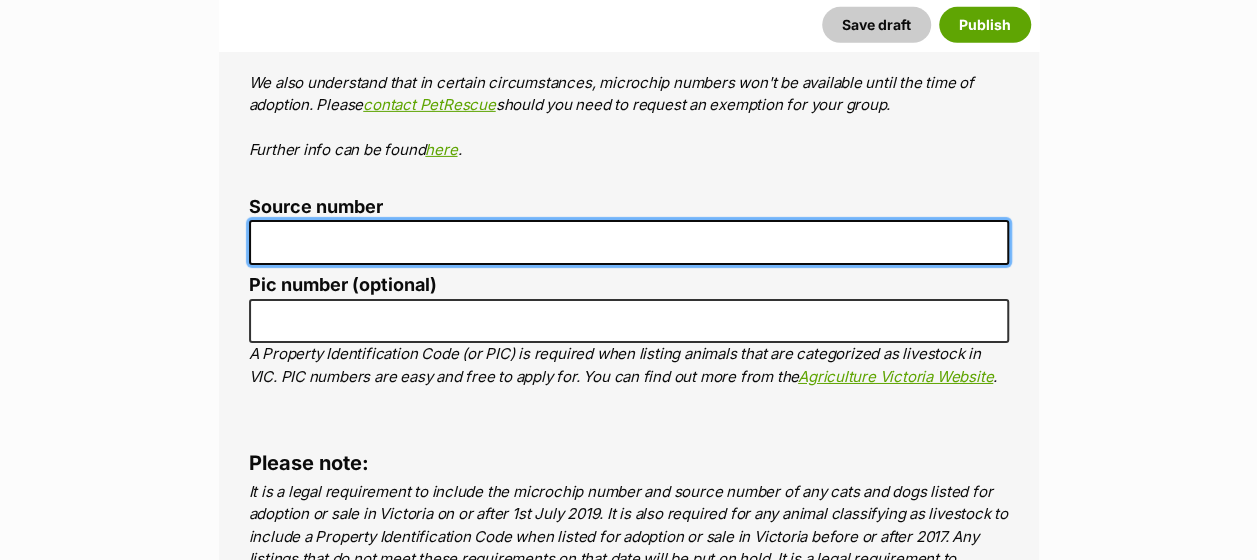 click on "Source number" at bounding box center [629, 242] 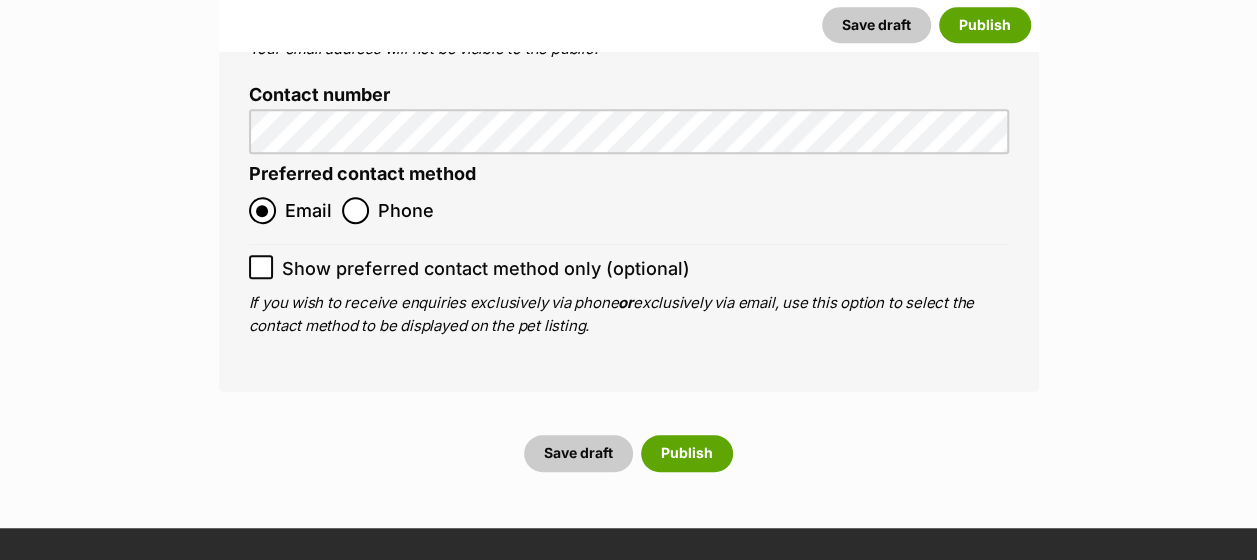 scroll, scrollTop: 8108, scrollLeft: 0, axis: vertical 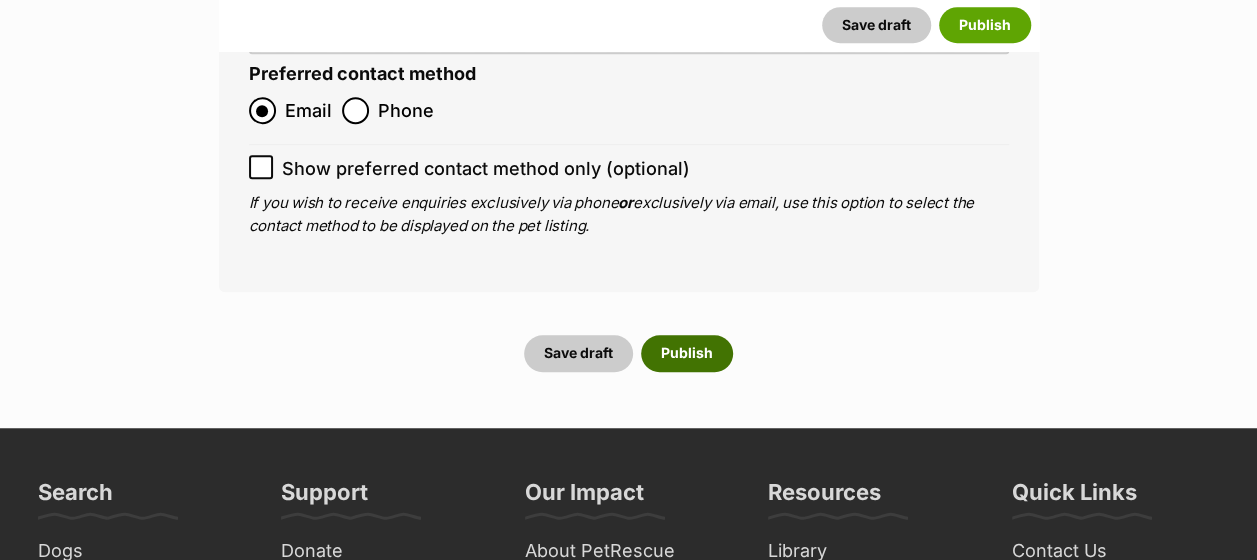click on "Publish" at bounding box center [687, 353] 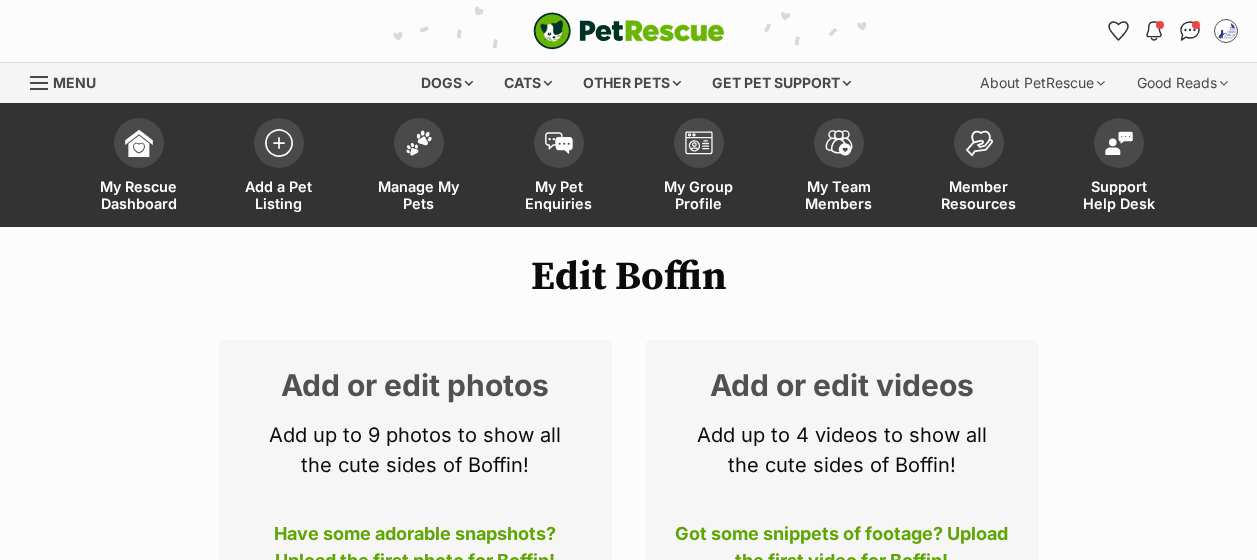 scroll, scrollTop: 400, scrollLeft: 0, axis: vertical 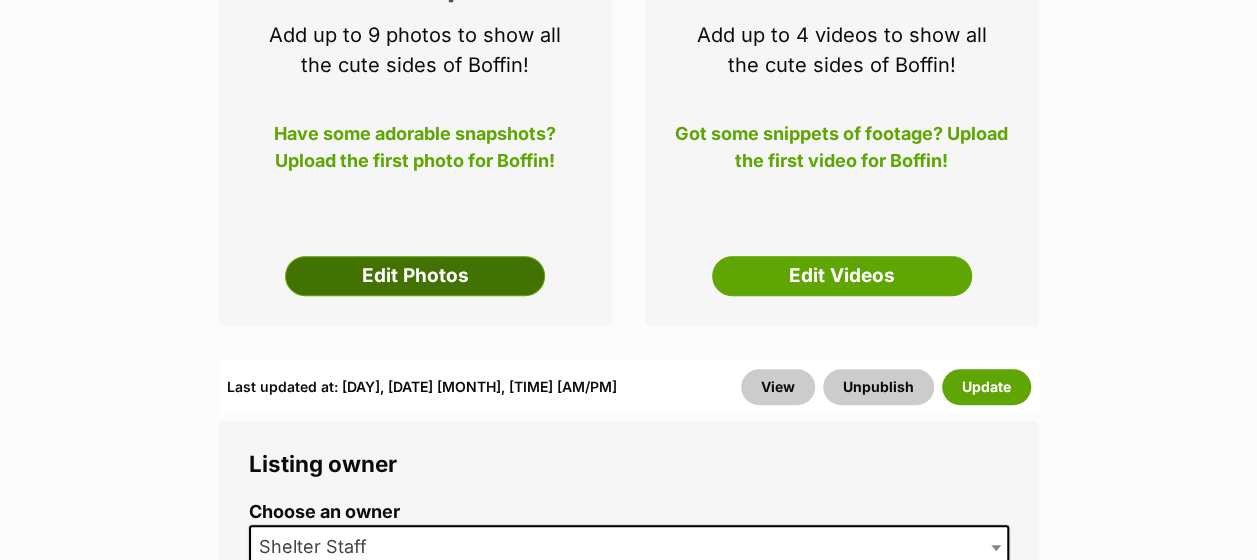 click on "Edit Photos" at bounding box center [415, 276] 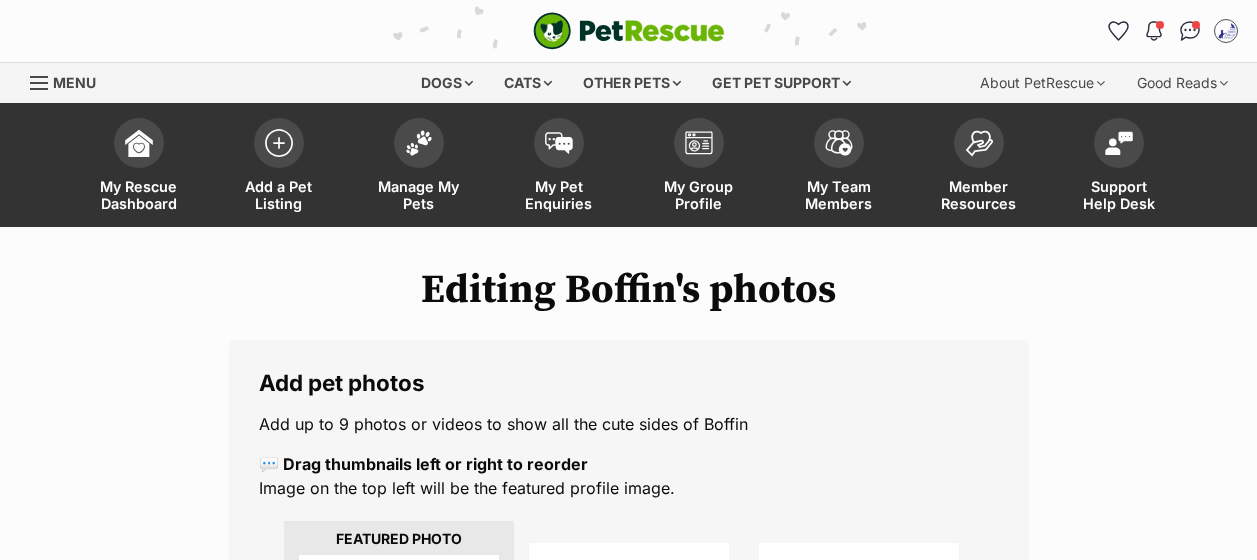 scroll, scrollTop: 161, scrollLeft: 0, axis: vertical 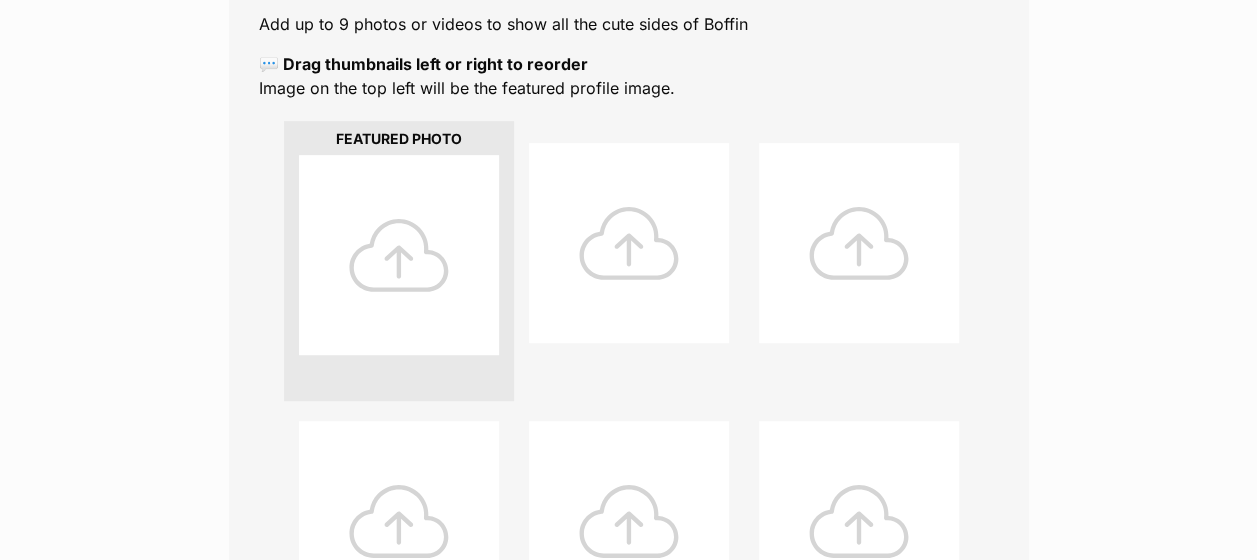 click at bounding box center (399, 255) 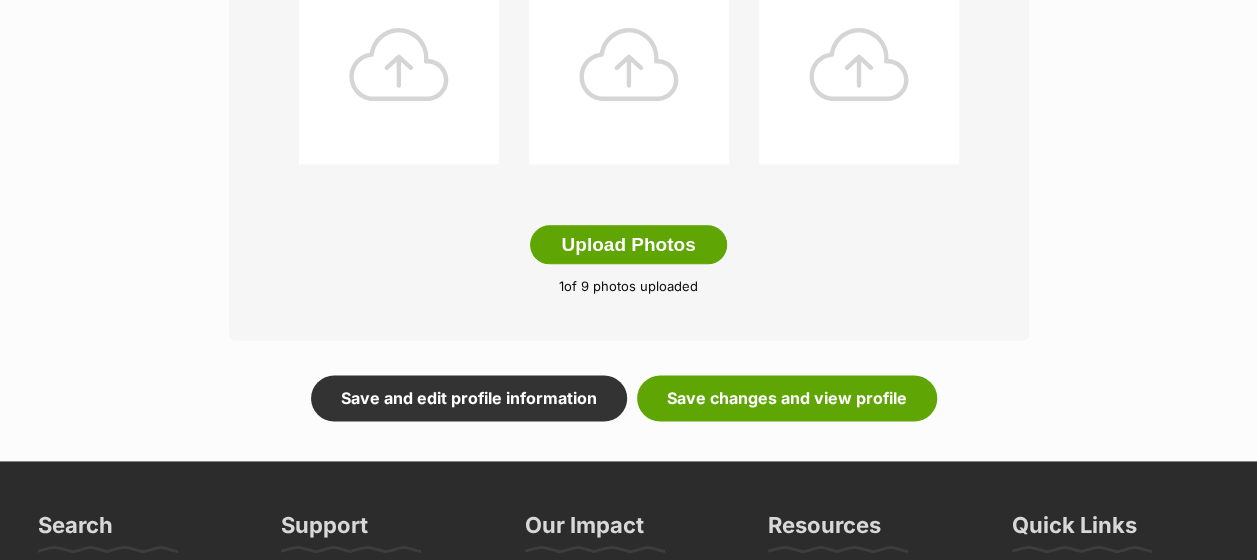 scroll, scrollTop: 1400, scrollLeft: 0, axis: vertical 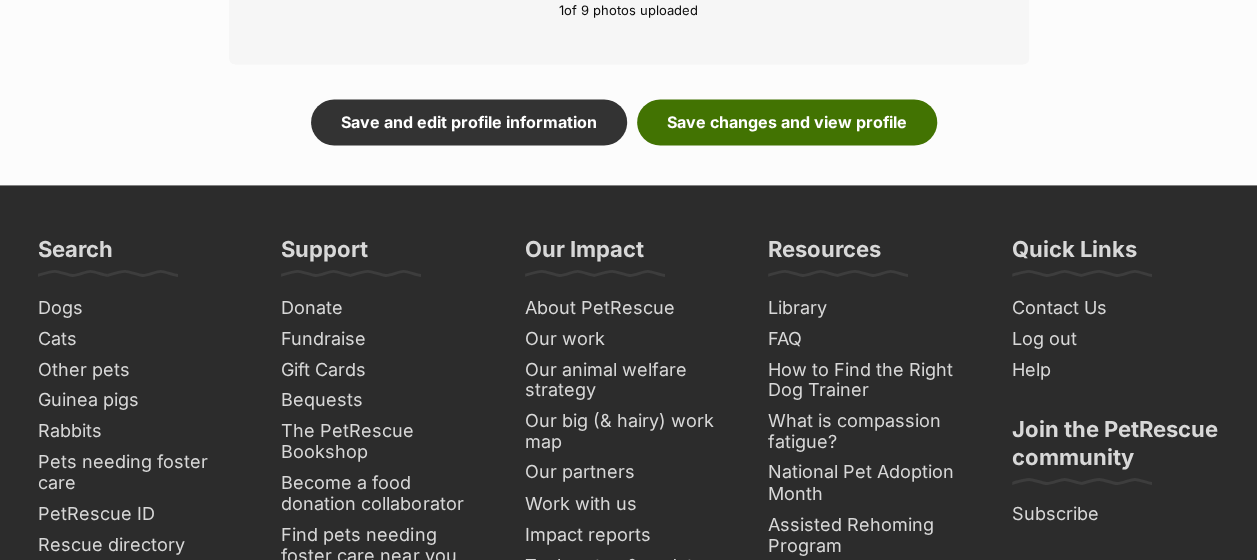 click on "Save changes and view profile" at bounding box center (787, 122) 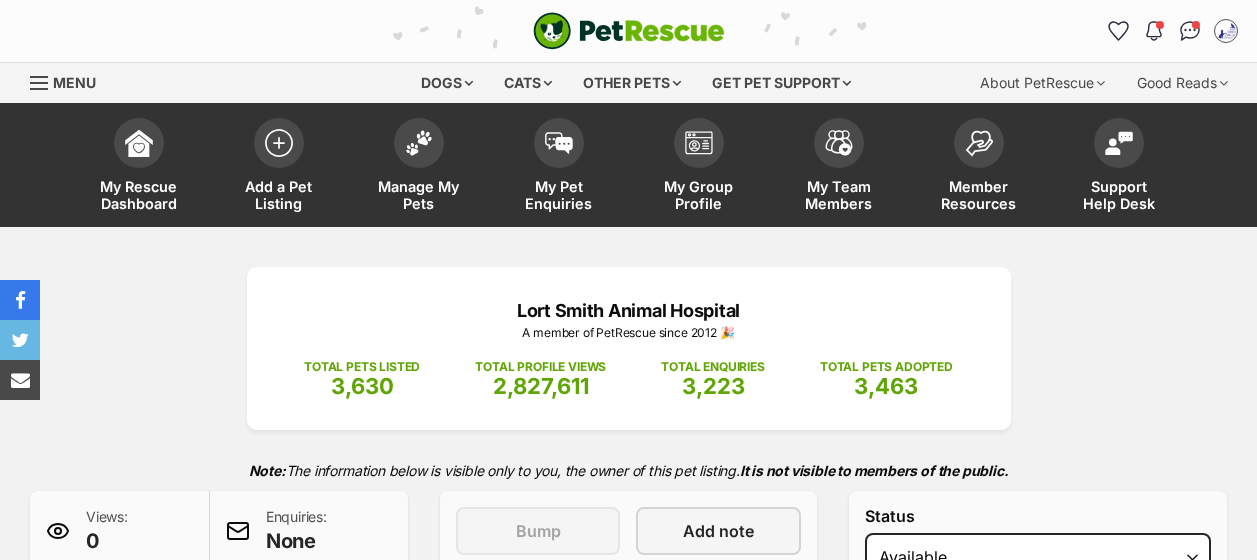 scroll, scrollTop: 0, scrollLeft: 0, axis: both 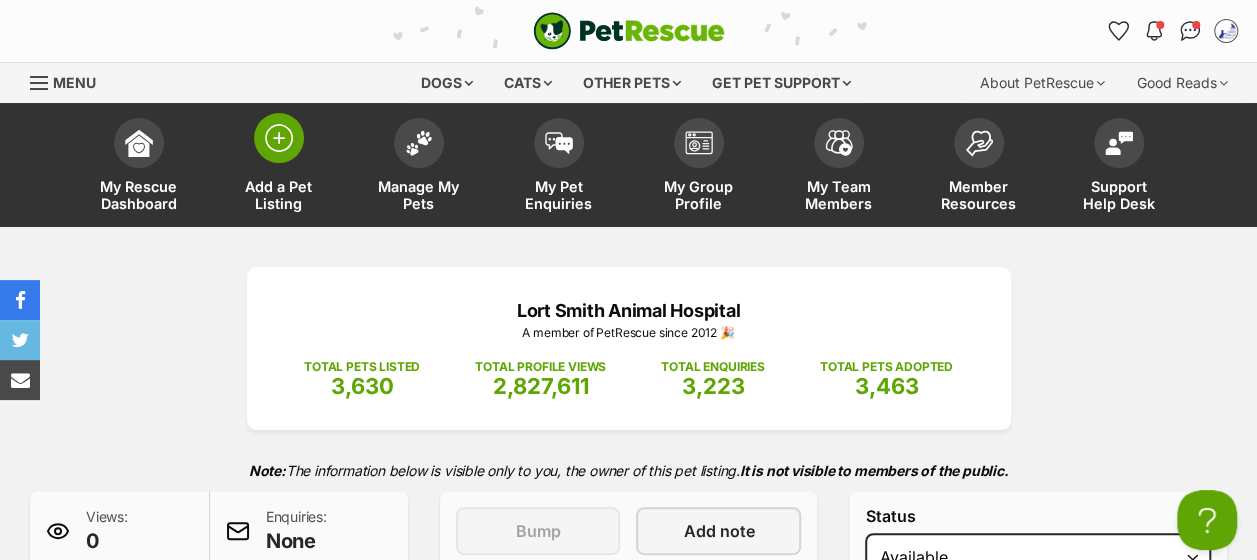 click at bounding box center (279, 138) 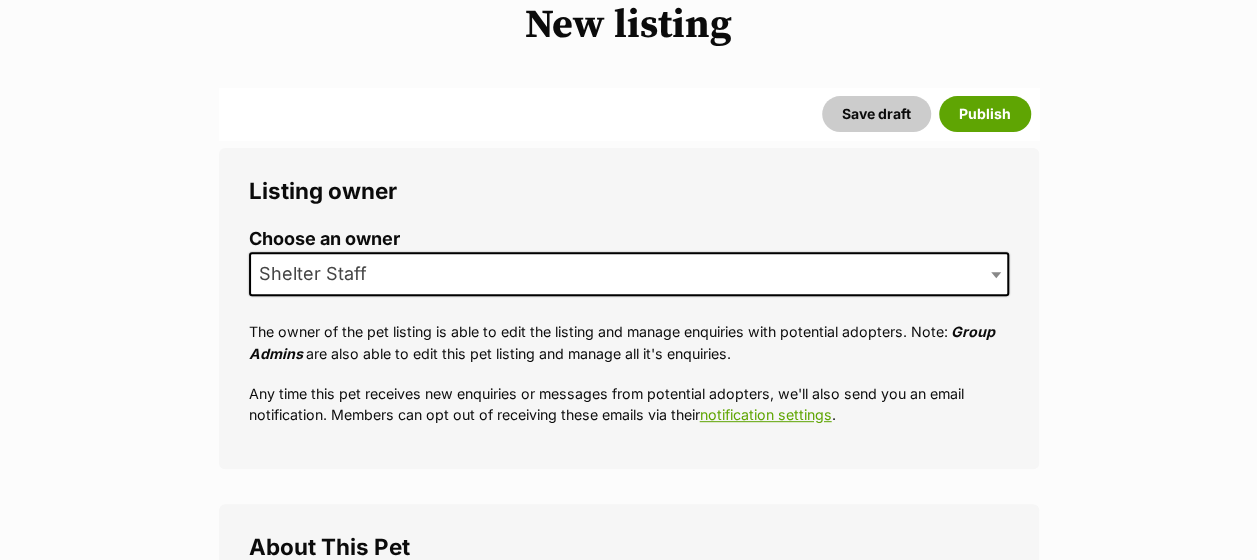 scroll, scrollTop: 0, scrollLeft: 0, axis: both 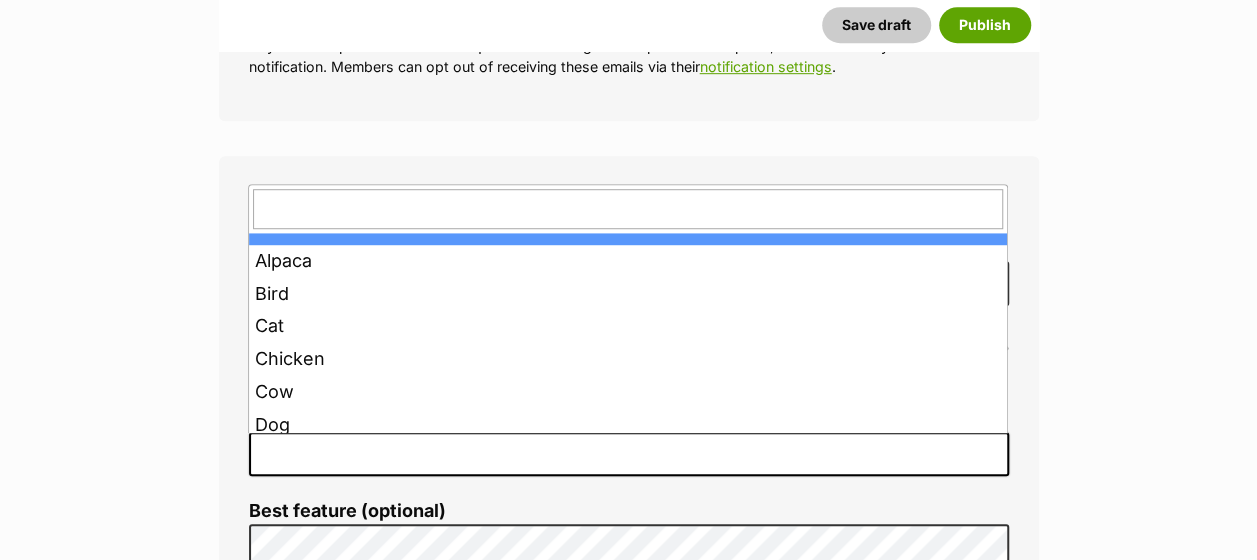 click at bounding box center [629, 454] 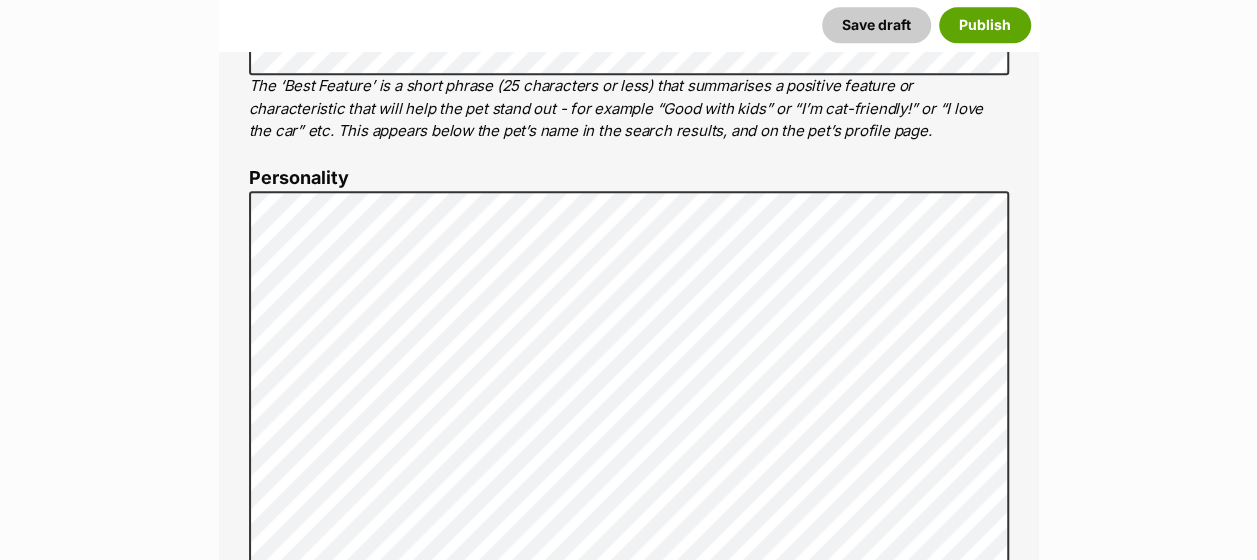 scroll, scrollTop: 1200, scrollLeft: 0, axis: vertical 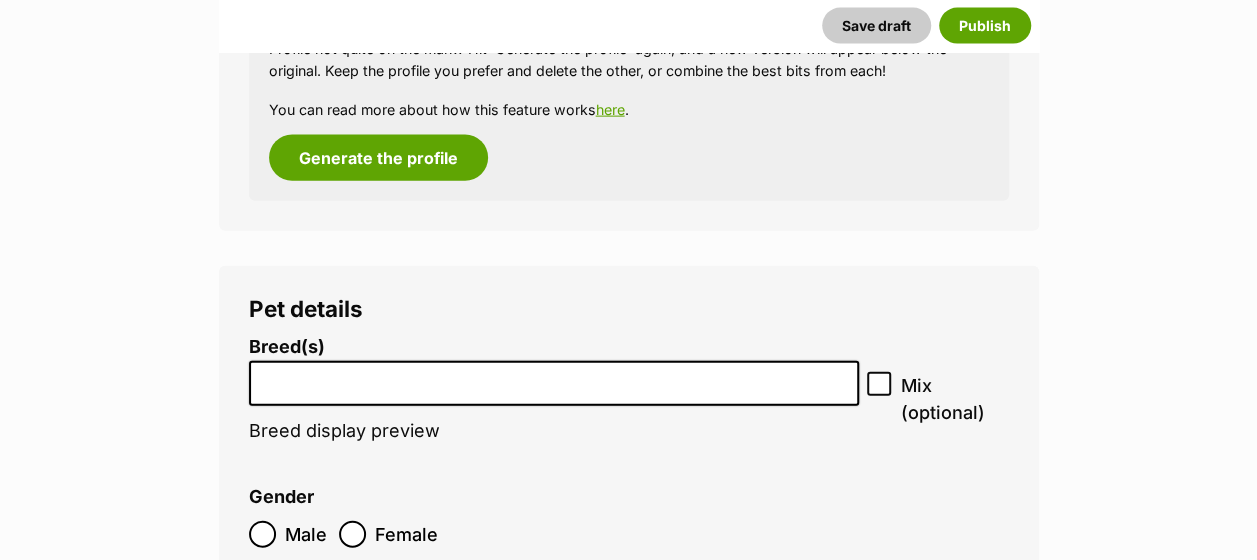 click at bounding box center (554, 378) 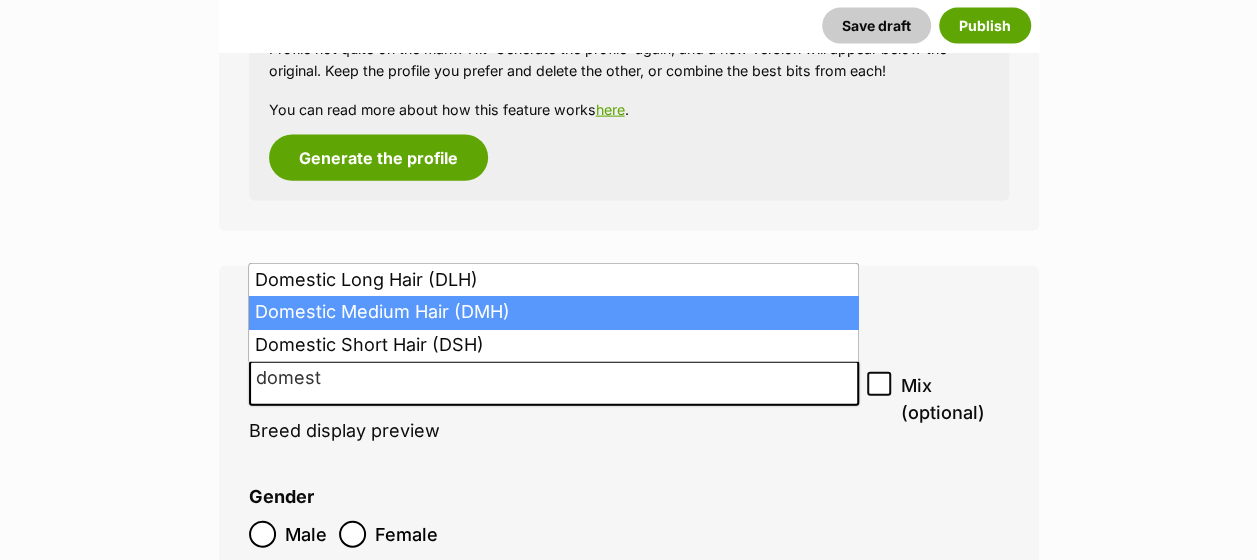 type on "domest" 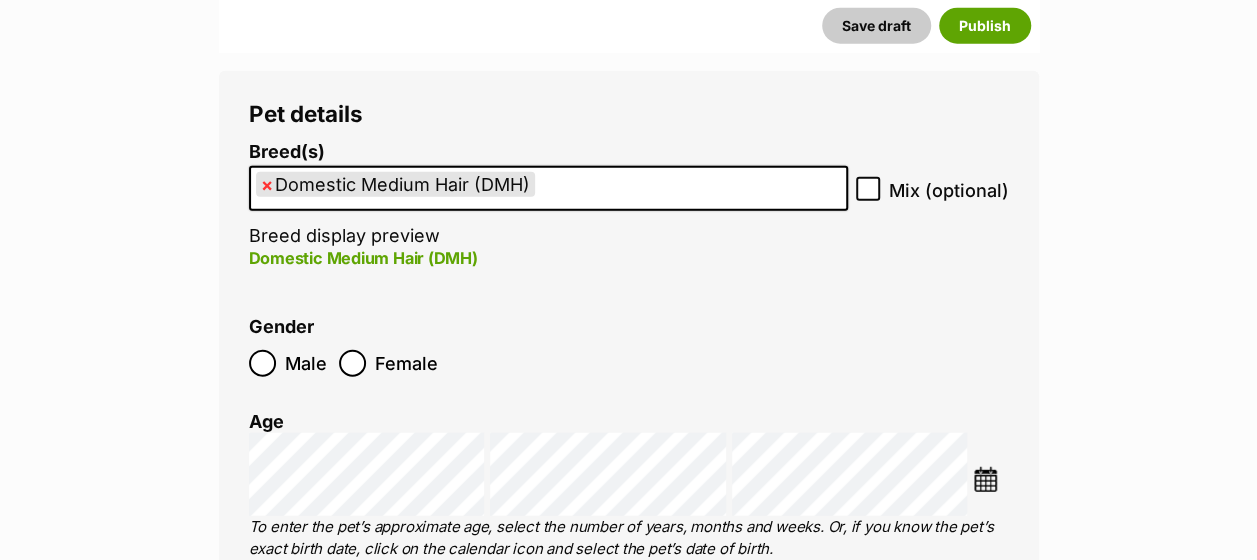 scroll, scrollTop: 2400, scrollLeft: 0, axis: vertical 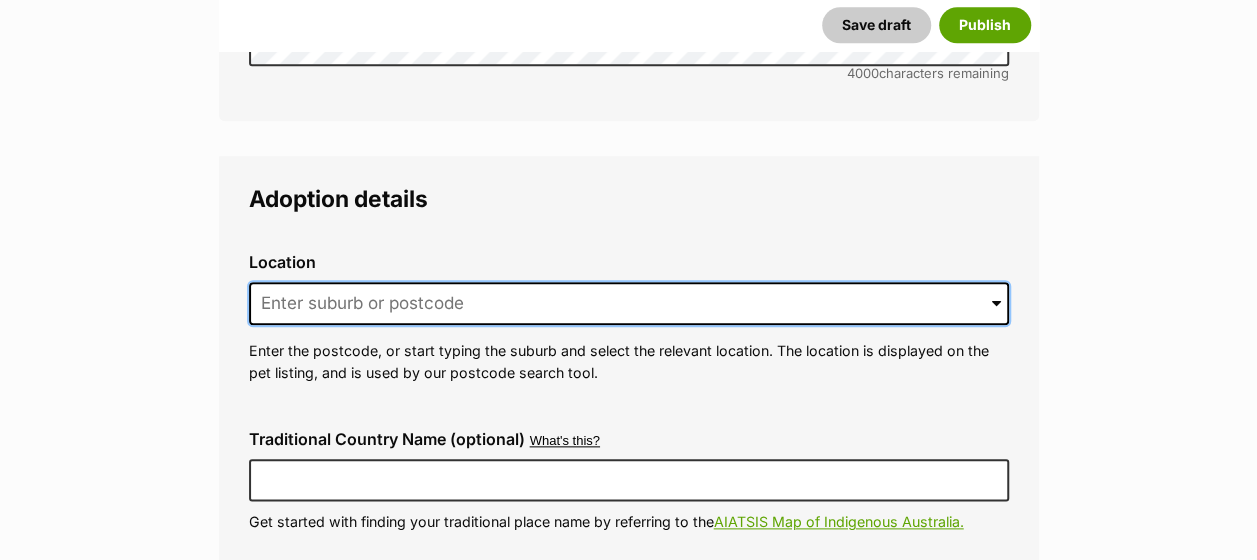 click at bounding box center (629, 304) 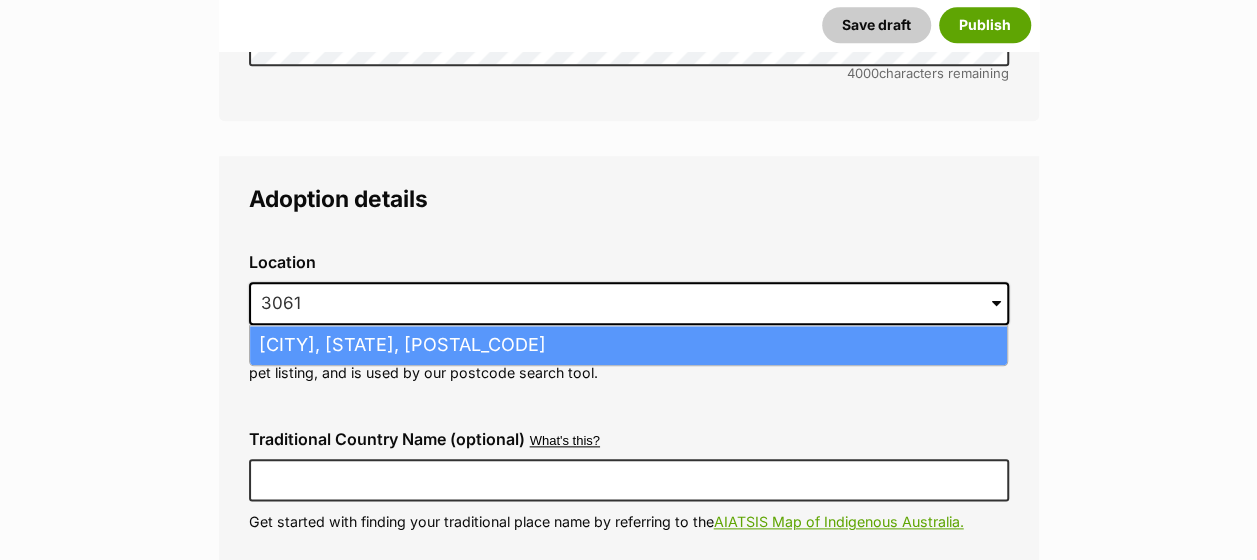 click on "[CITY], [STATE], [POSTAL_CODE]" at bounding box center (628, 345) 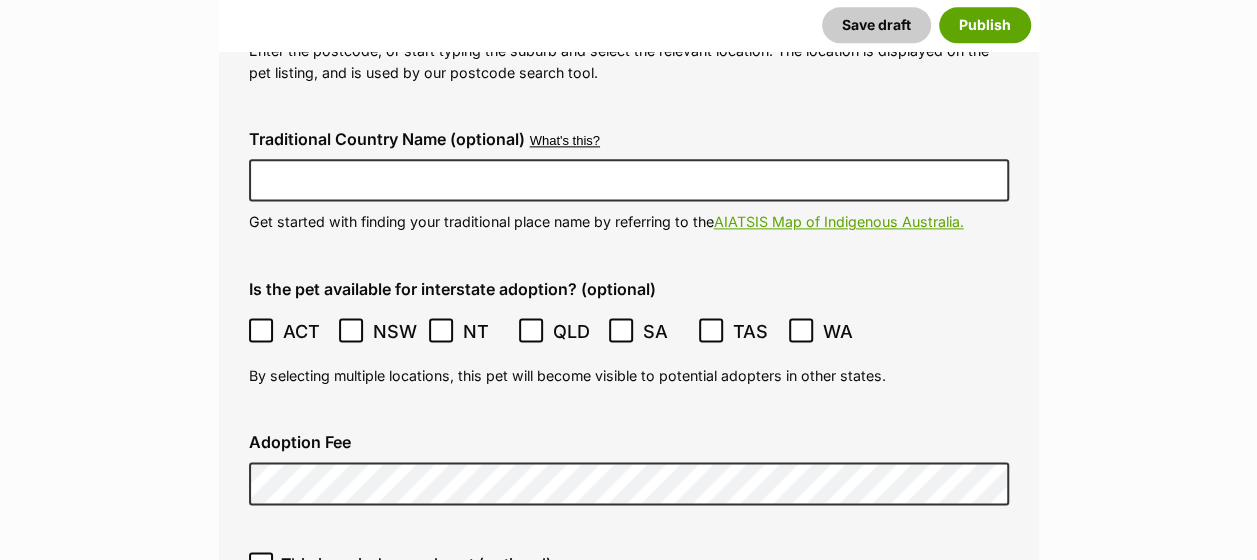 scroll, scrollTop: 5100, scrollLeft: 0, axis: vertical 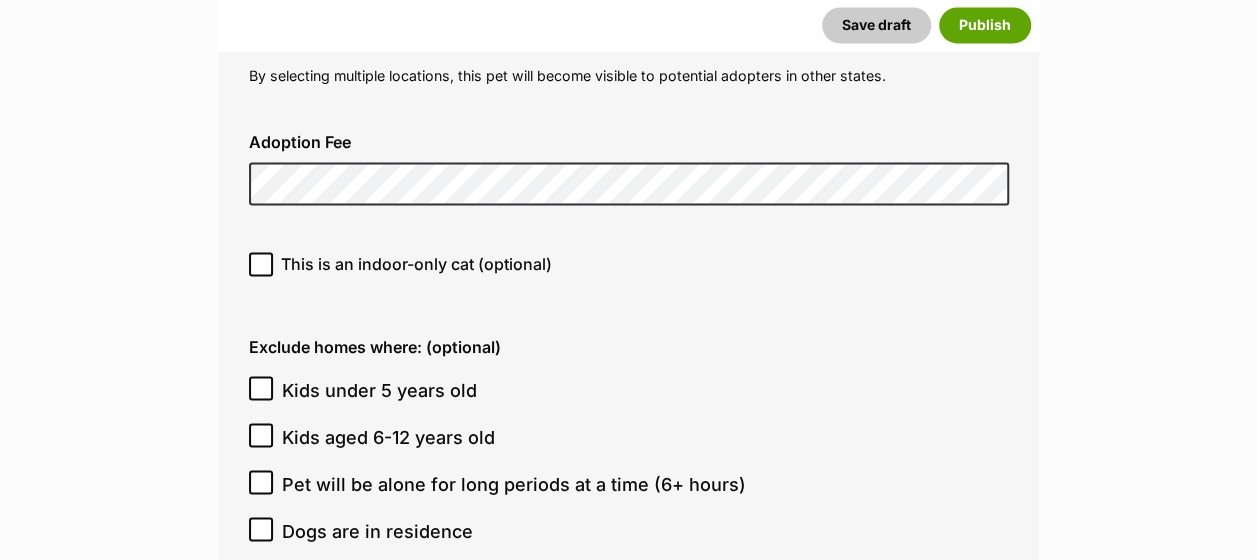 click 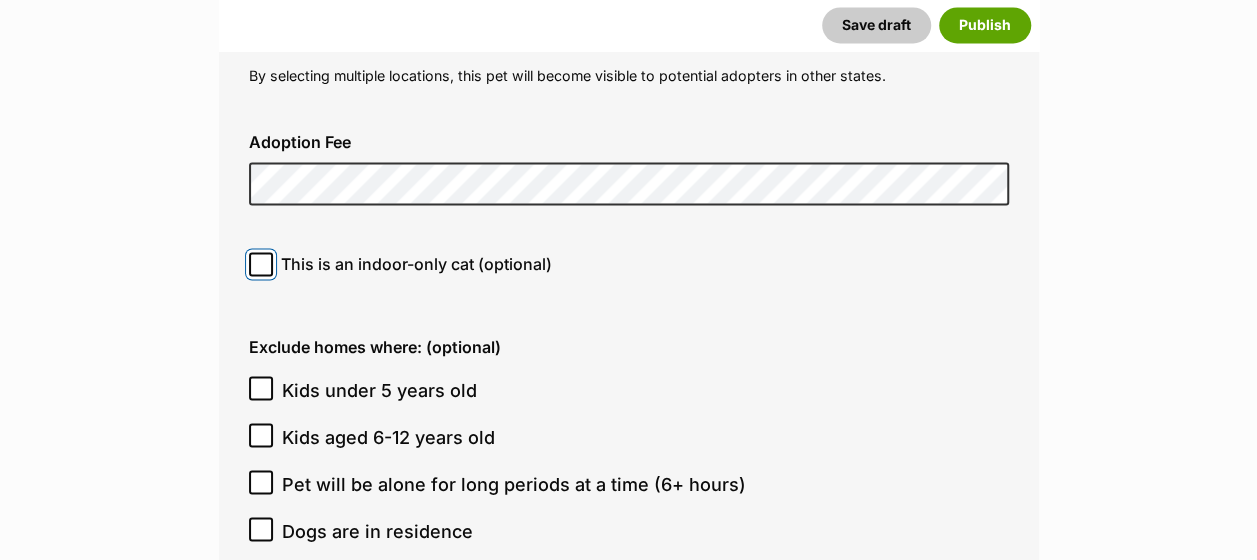 click on "This is an indoor-only cat (optional)" at bounding box center (261, 264) 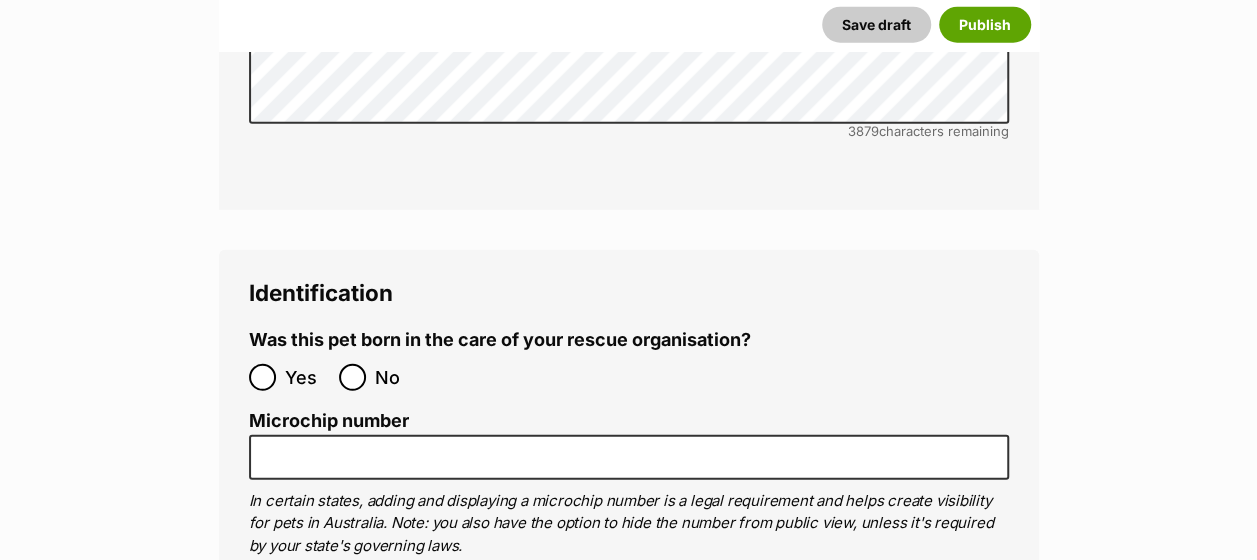 scroll, scrollTop: 6600, scrollLeft: 0, axis: vertical 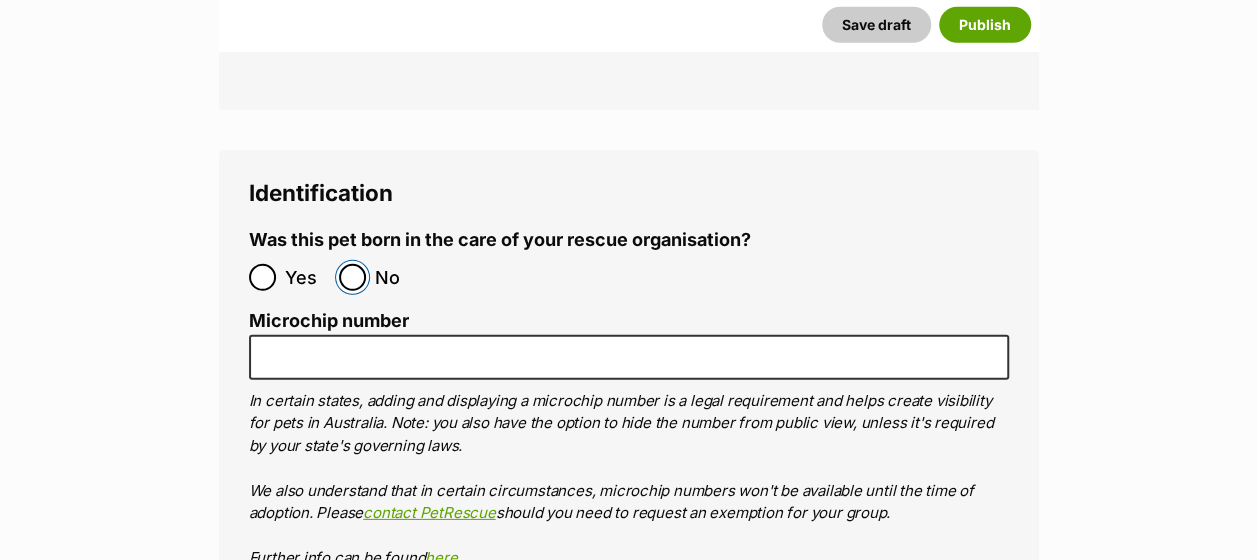 click on "No" at bounding box center (352, 277) 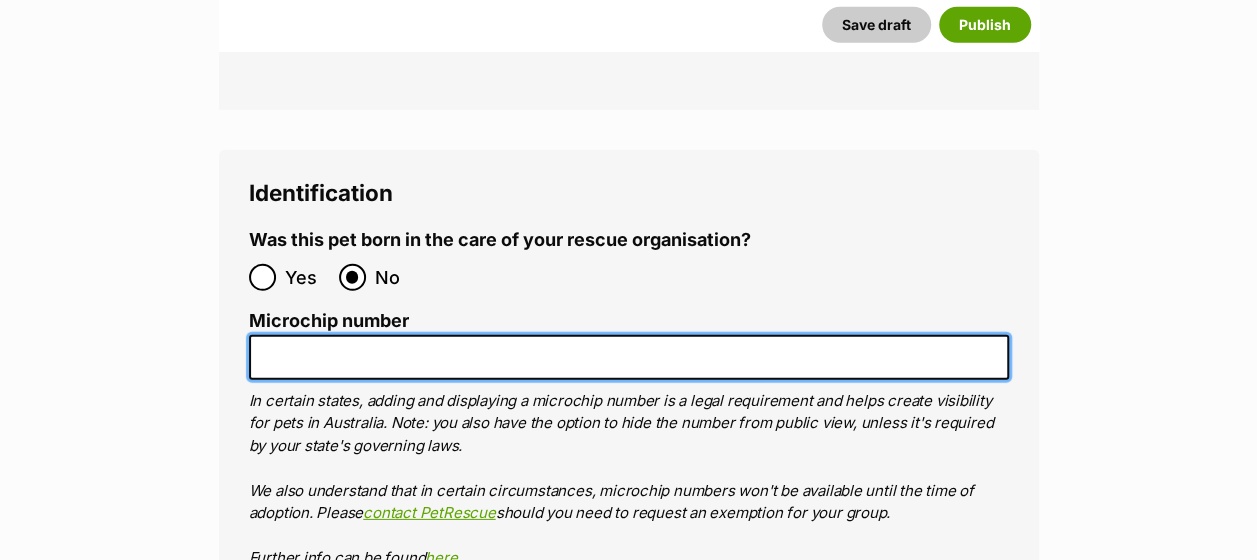click on "Microchip number" at bounding box center (629, 357) 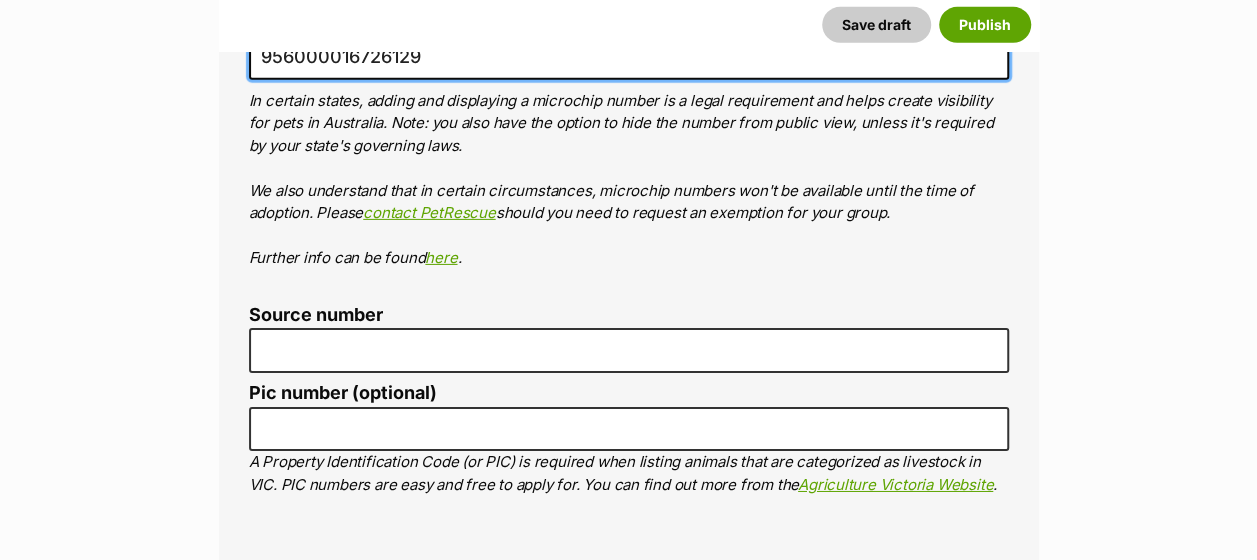scroll, scrollTop: 7000, scrollLeft: 0, axis: vertical 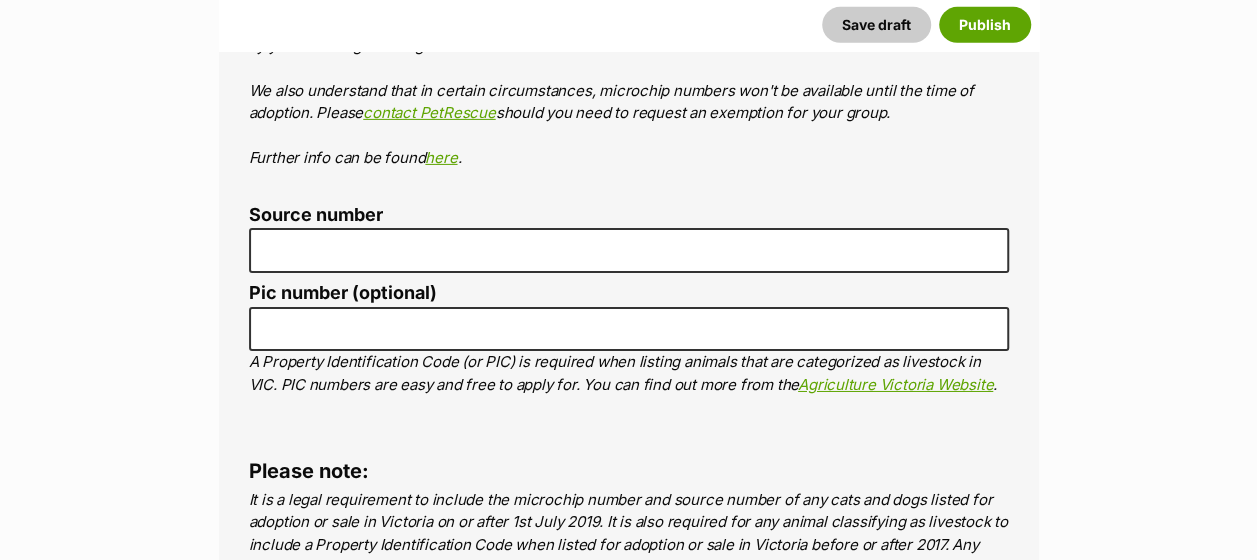 type on "956000016726129" 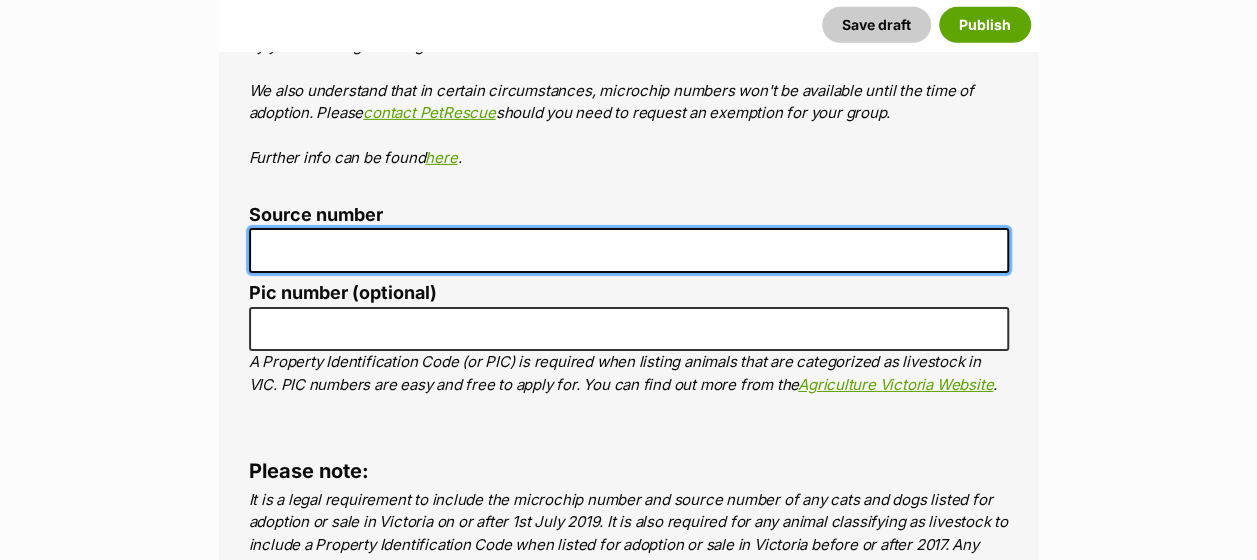 click on "Source number" at bounding box center [629, 250] 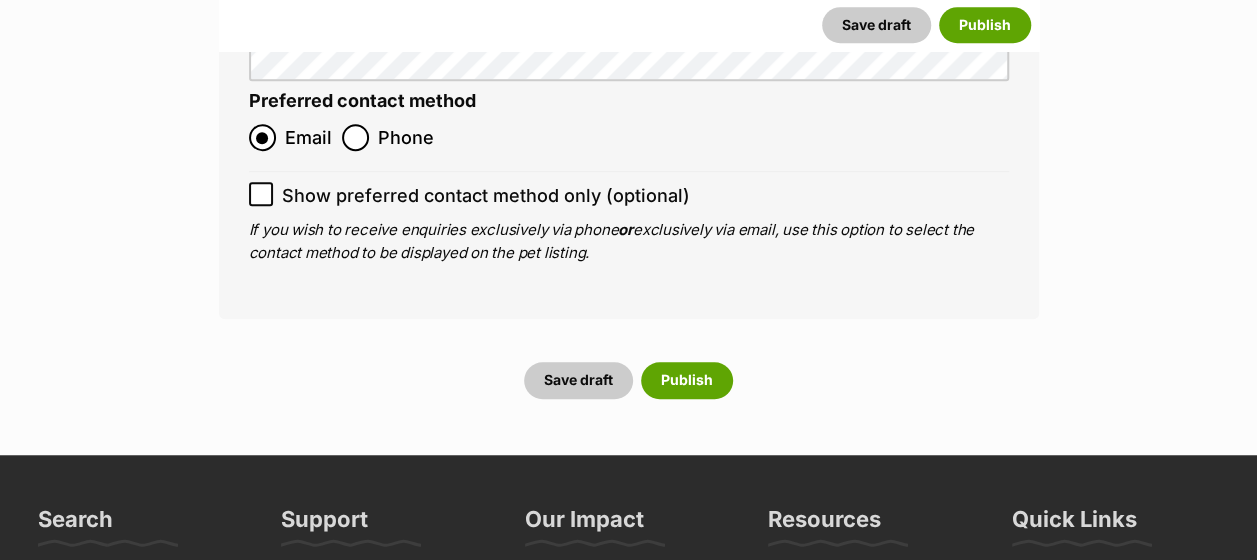 scroll, scrollTop: 8094, scrollLeft: 0, axis: vertical 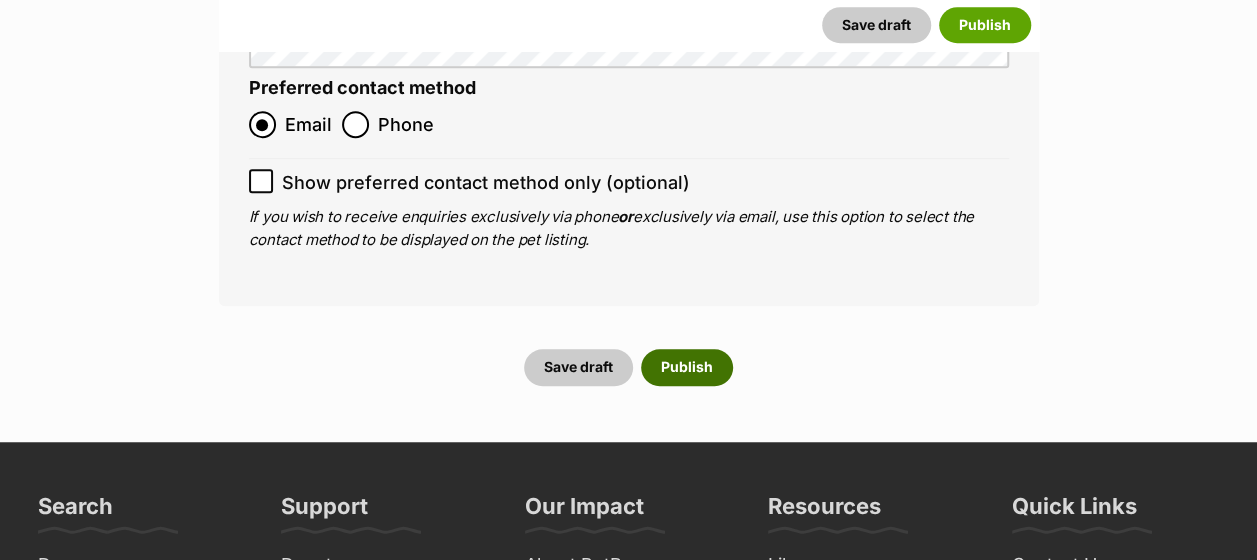 click on "Publish" at bounding box center [687, 367] 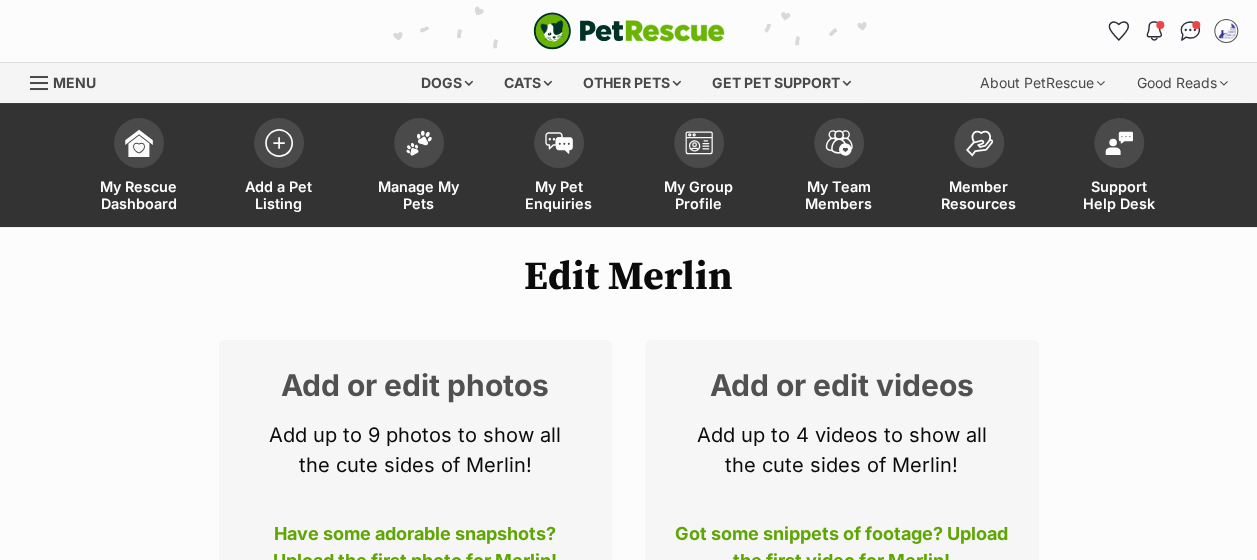 scroll, scrollTop: 500, scrollLeft: 0, axis: vertical 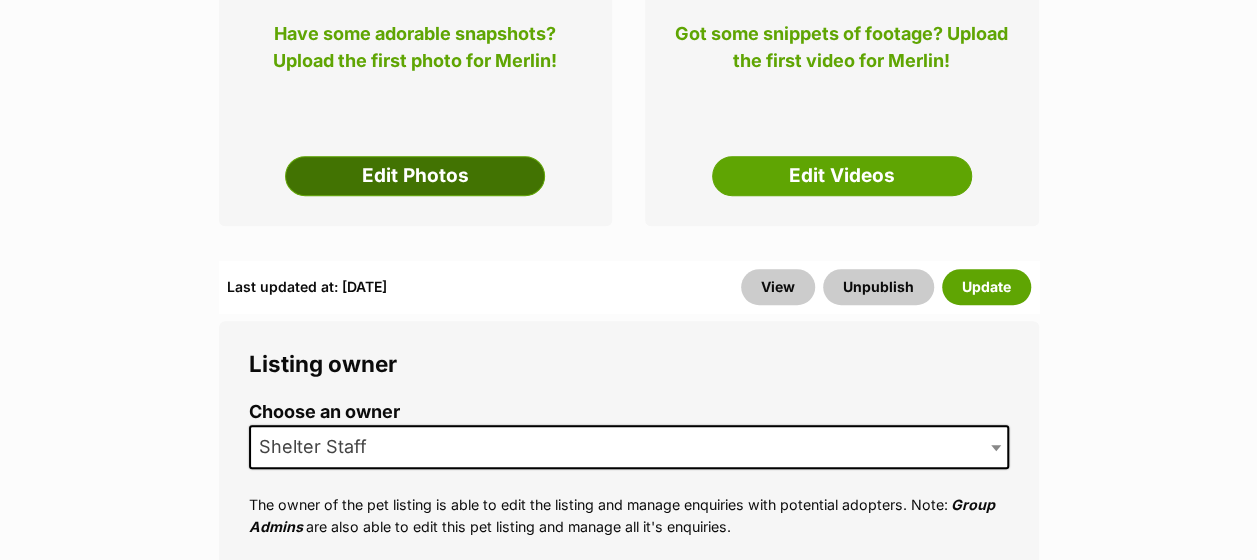 click on "Edit Photos" at bounding box center [415, 176] 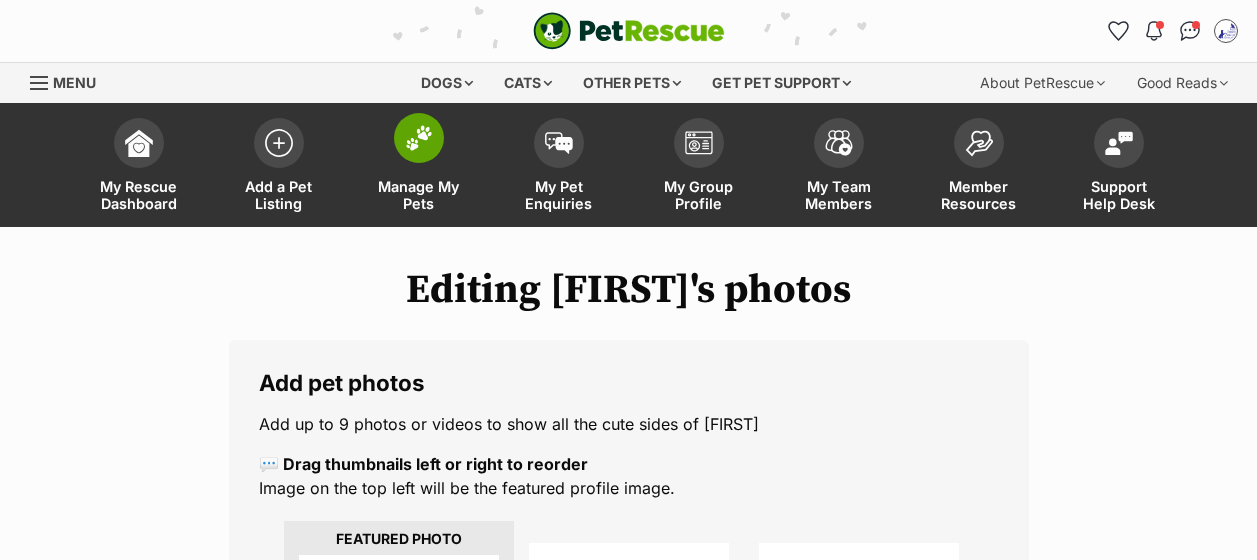 scroll, scrollTop: 0, scrollLeft: 0, axis: both 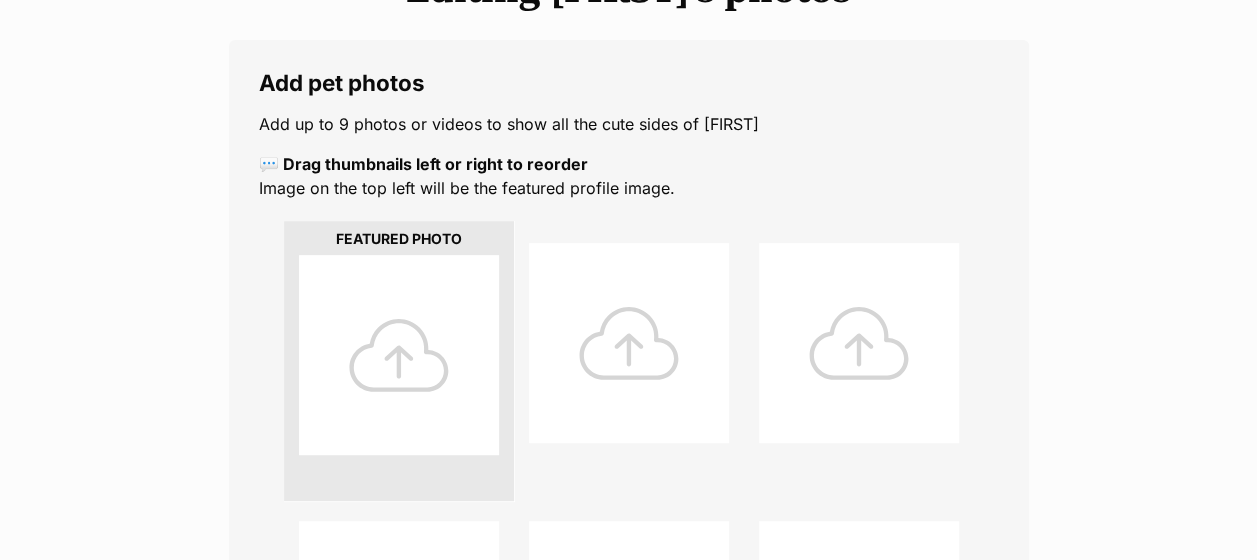click at bounding box center [399, 355] 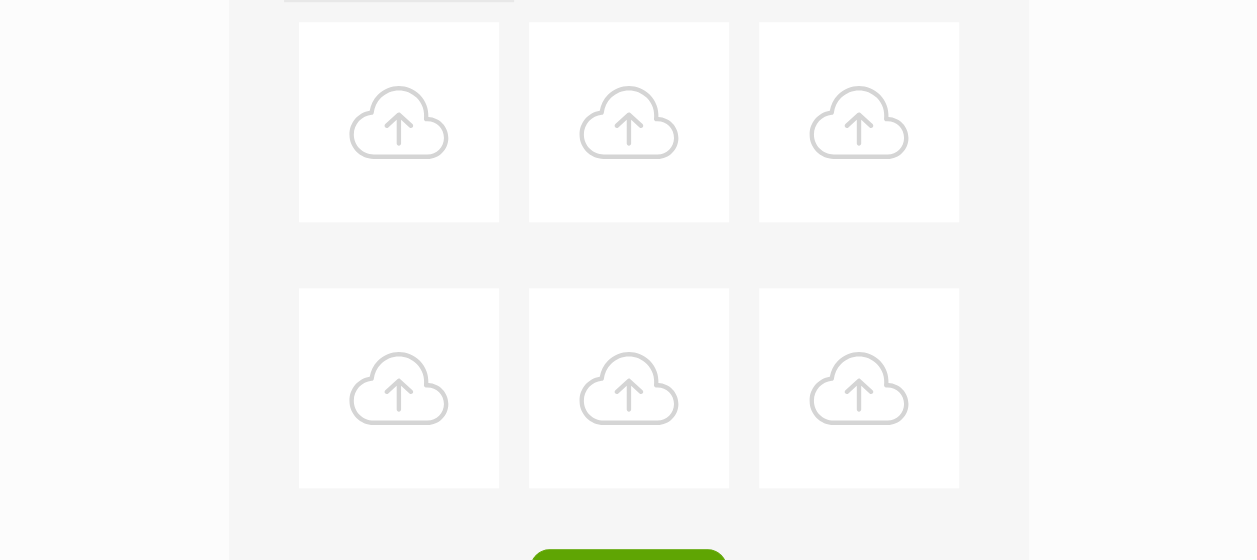 scroll, scrollTop: 1300, scrollLeft: 0, axis: vertical 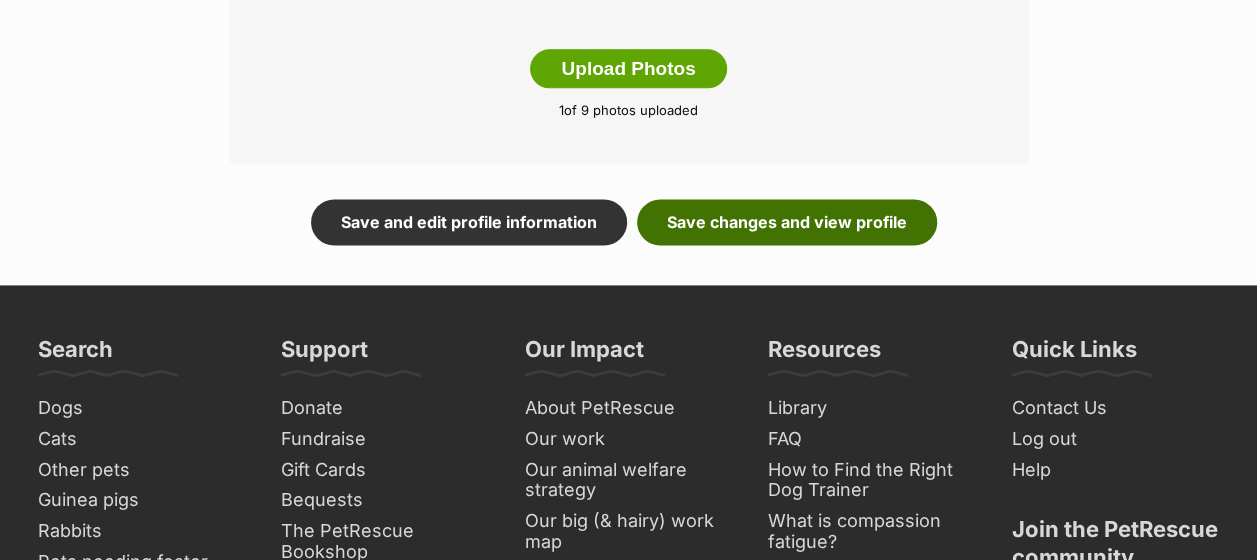 click on "Save changes and view profile" at bounding box center [787, 222] 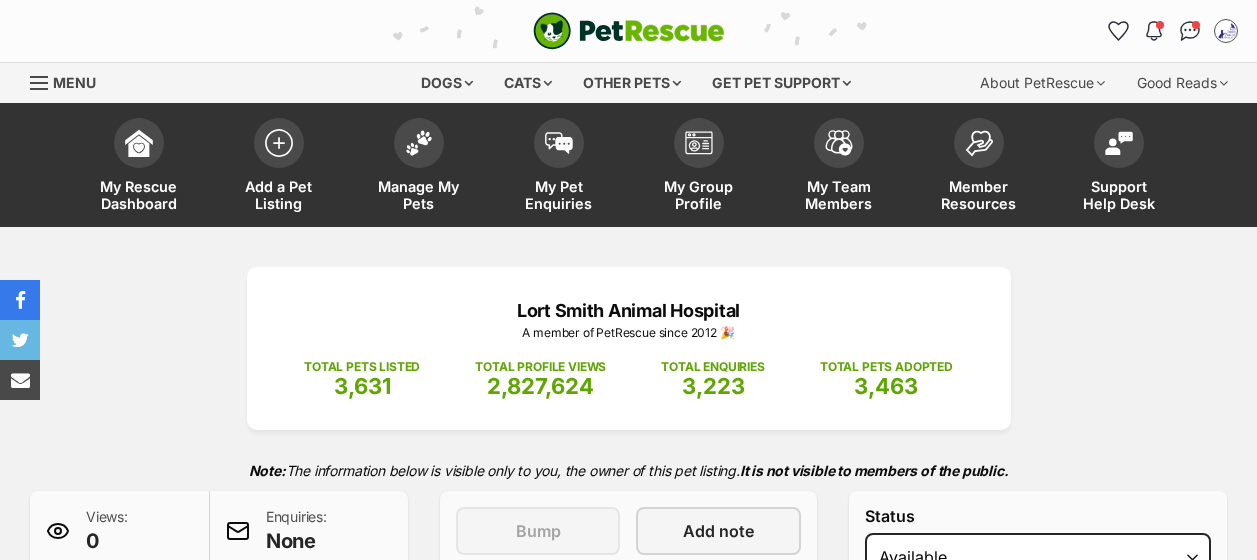 scroll, scrollTop: 156, scrollLeft: 0, axis: vertical 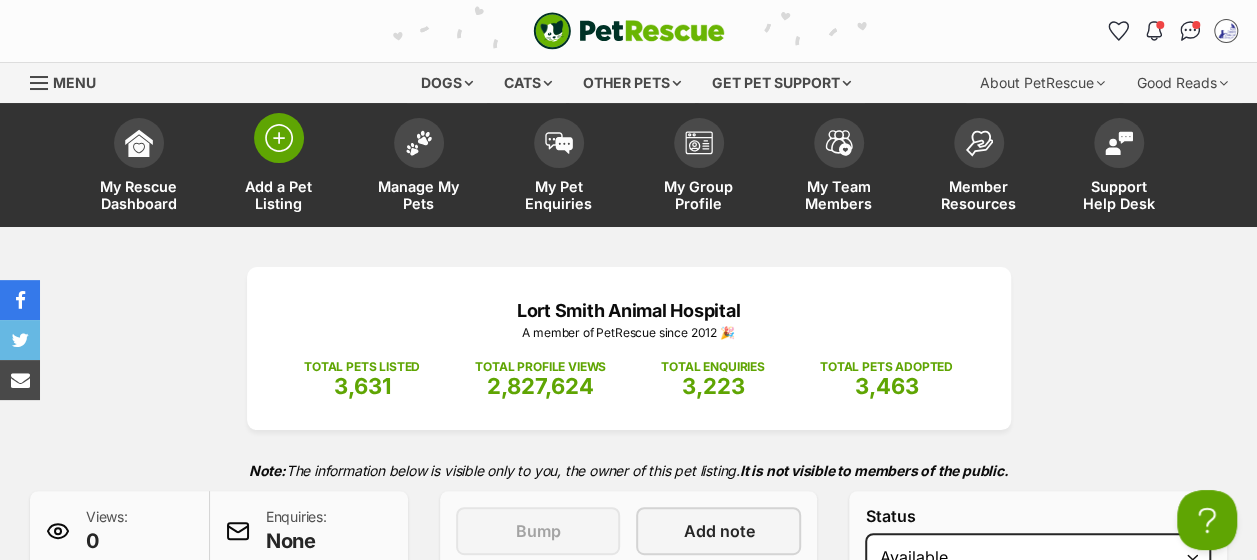 click at bounding box center (279, 138) 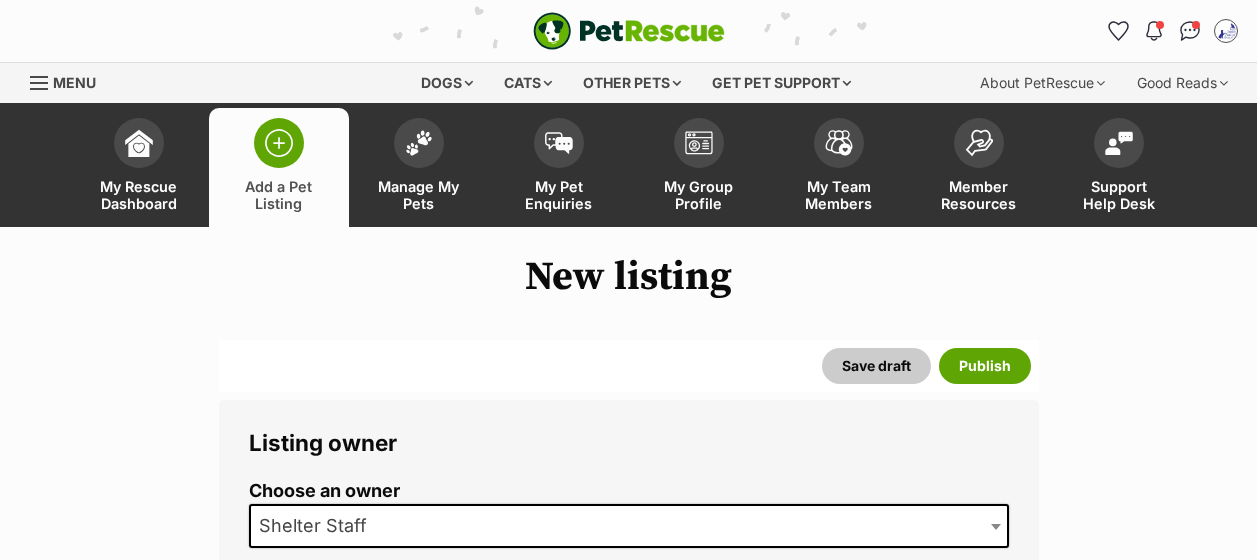 scroll, scrollTop: 0, scrollLeft: 0, axis: both 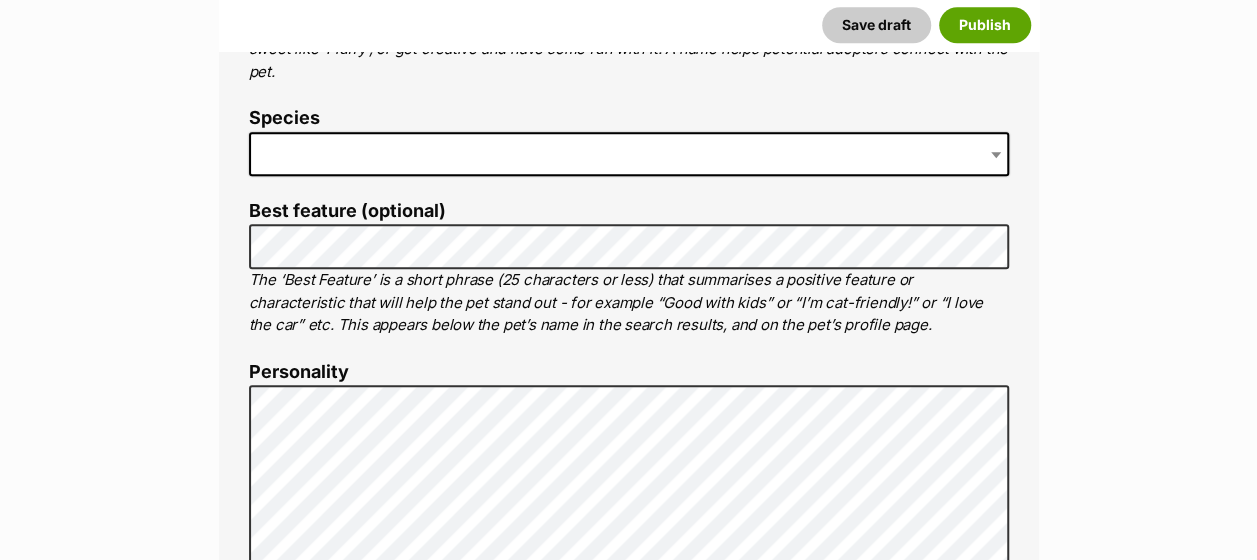click at bounding box center (629, 154) 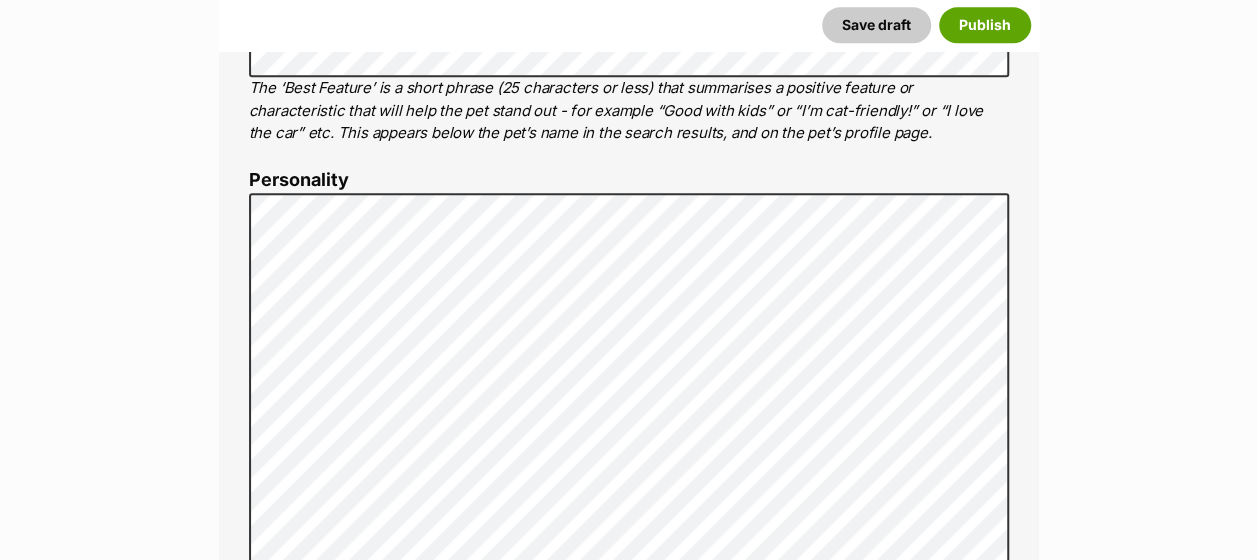 scroll, scrollTop: 1100, scrollLeft: 0, axis: vertical 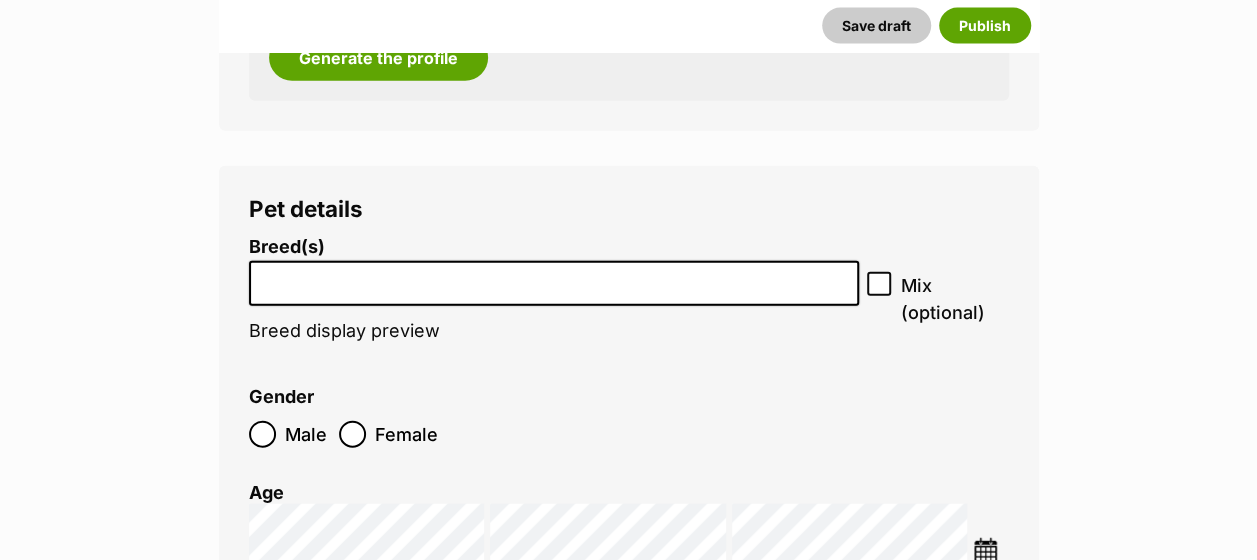 click at bounding box center (554, 278) 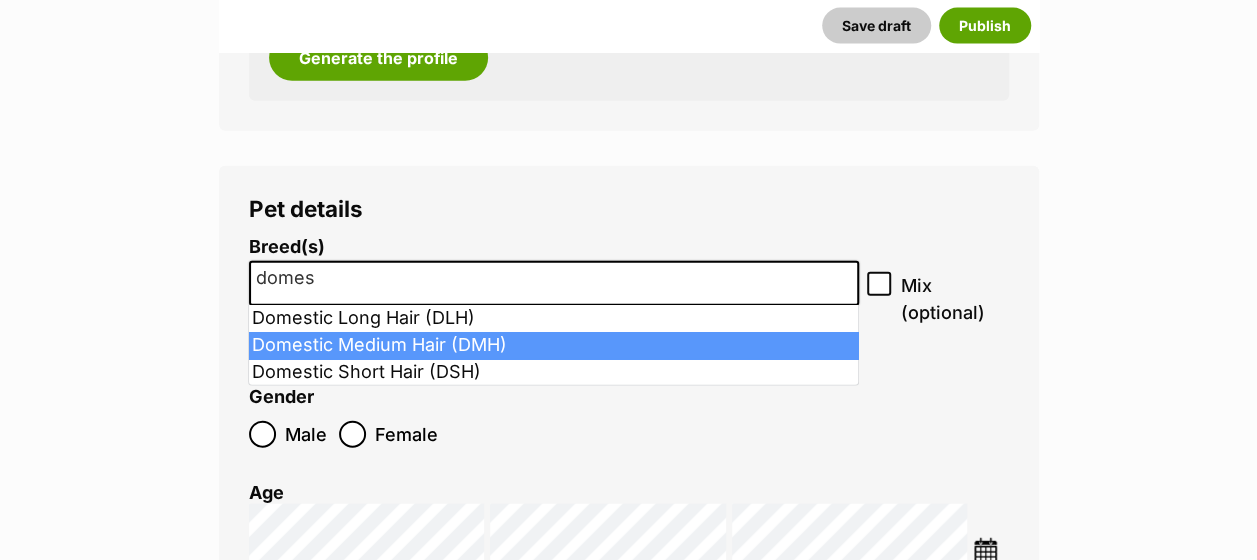 type on "domes" 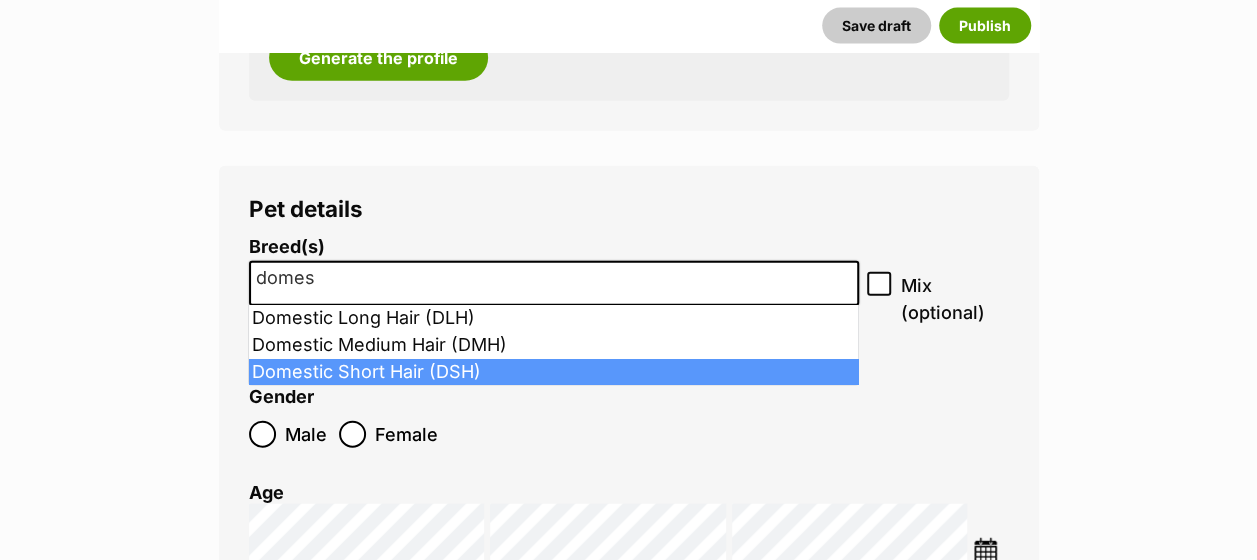 select on "252102" 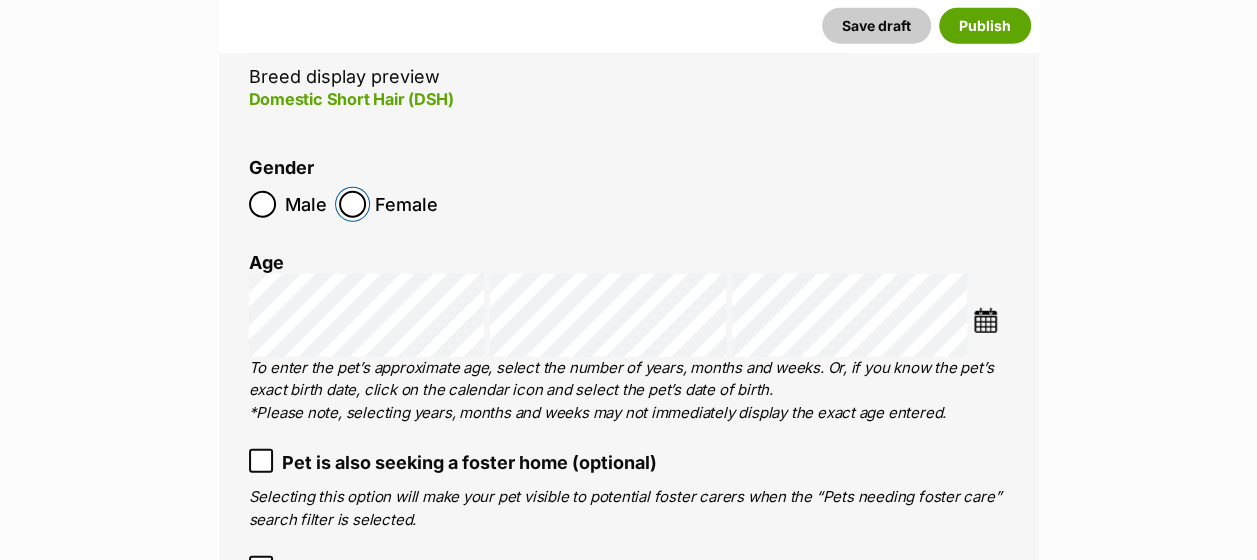 scroll, scrollTop: 2600, scrollLeft: 0, axis: vertical 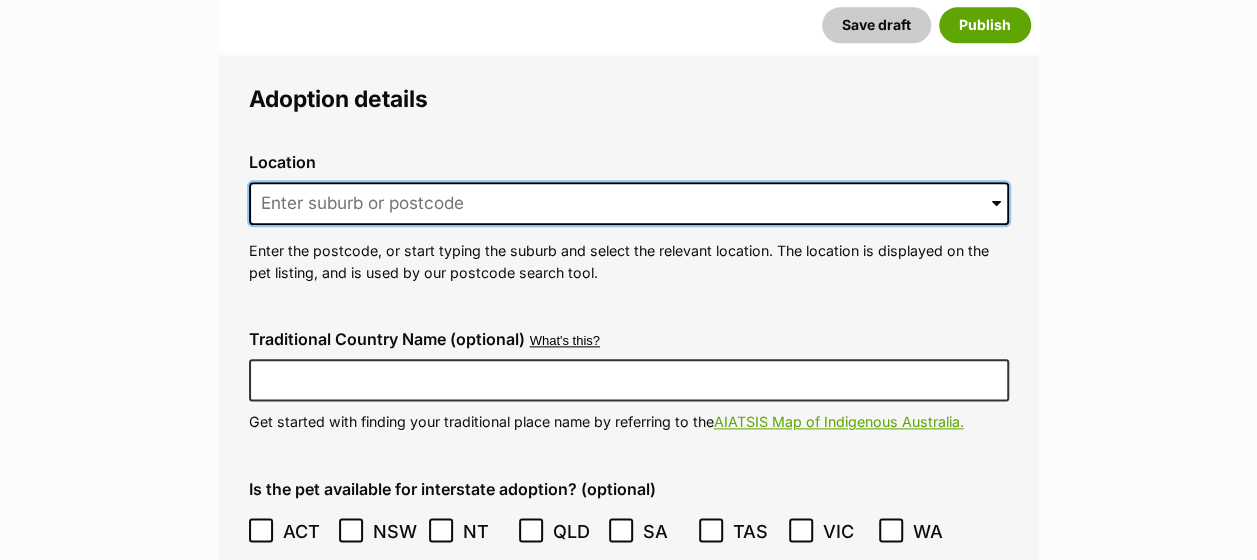 click at bounding box center [629, 204] 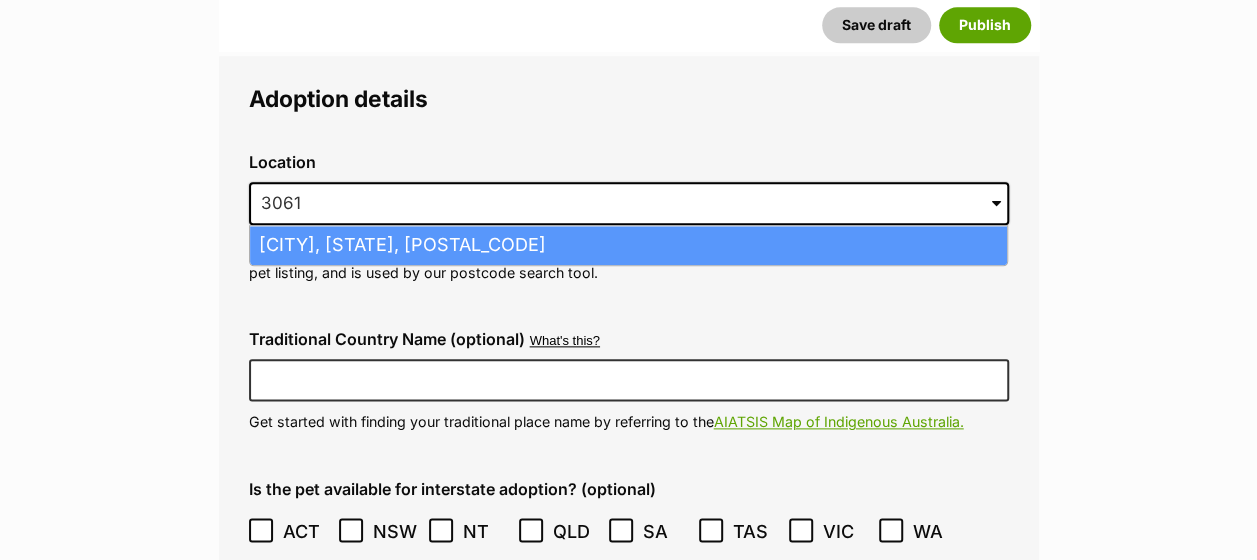 click on "Campbellfield, Victoria, 3061" at bounding box center [628, 245] 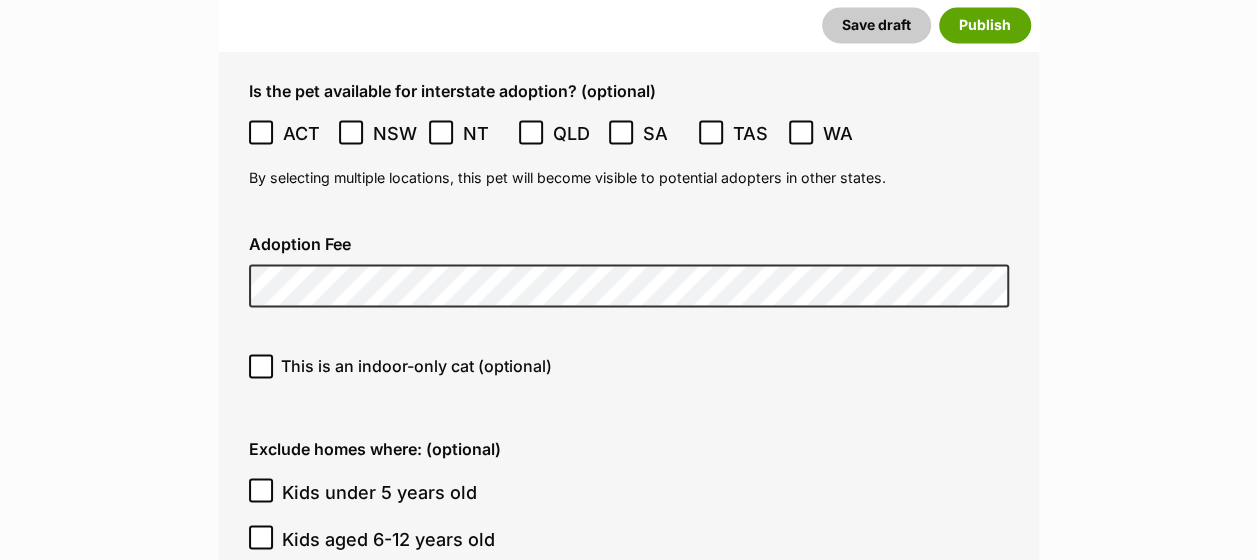 scroll, scrollTop: 5200, scrollLeft: 0, axis: vertical 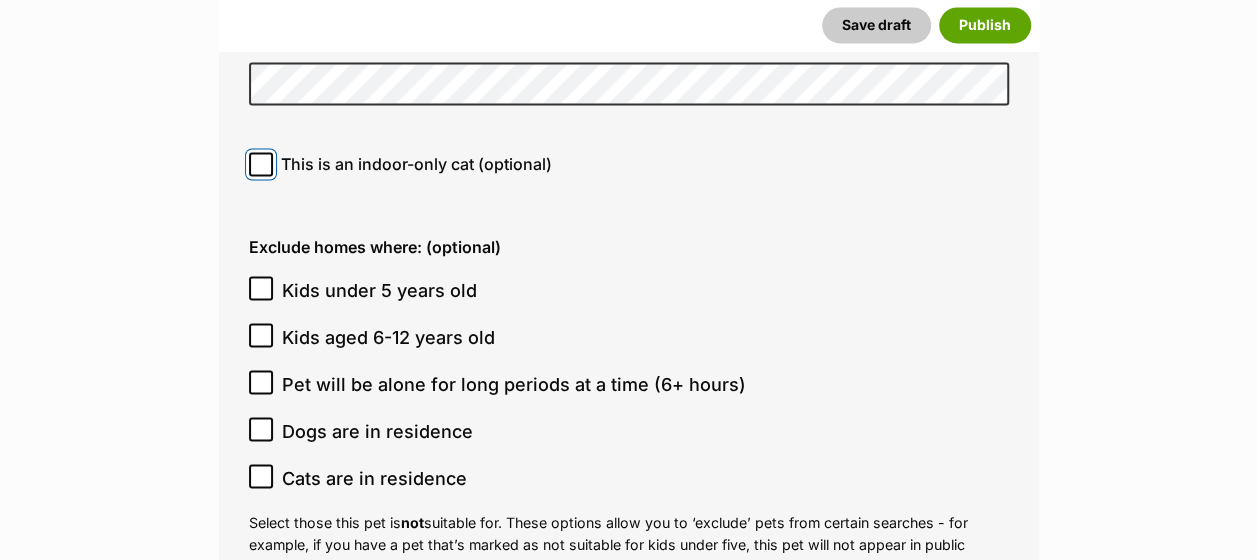 click on "This is an indoor-only cat (optional)" at bounding box center [261, 164] 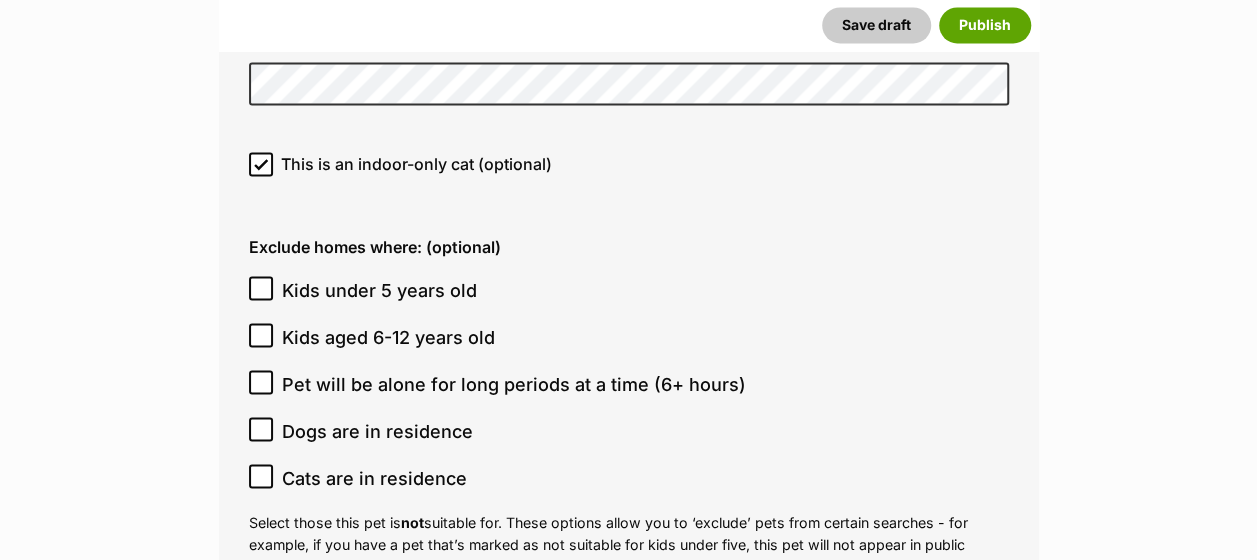 click 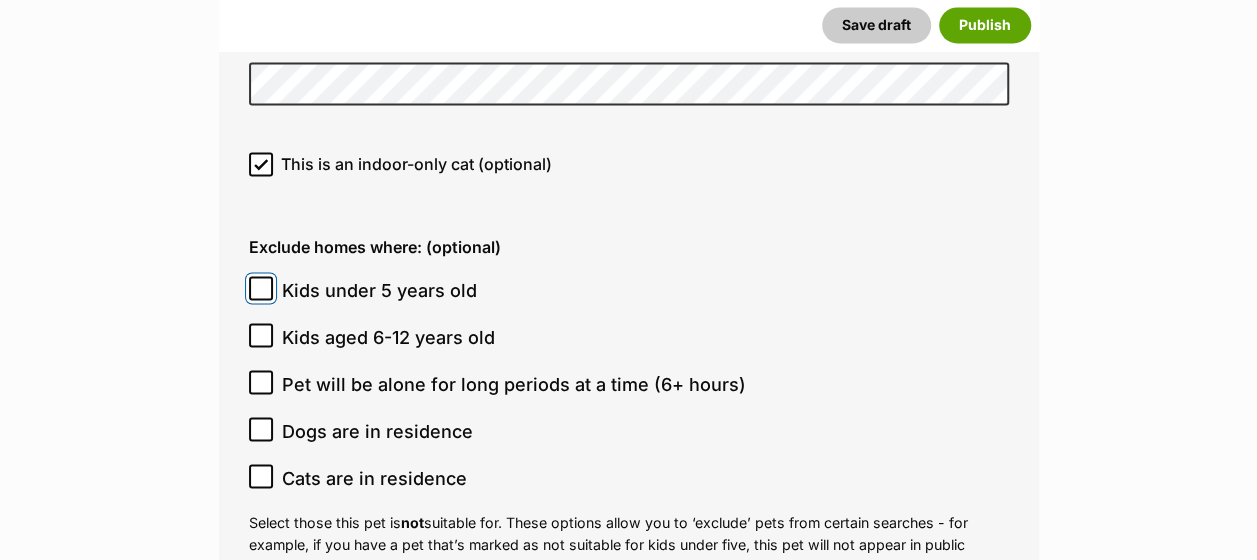 click on "Kids under 5 years old" at bounding box center (261, 288) 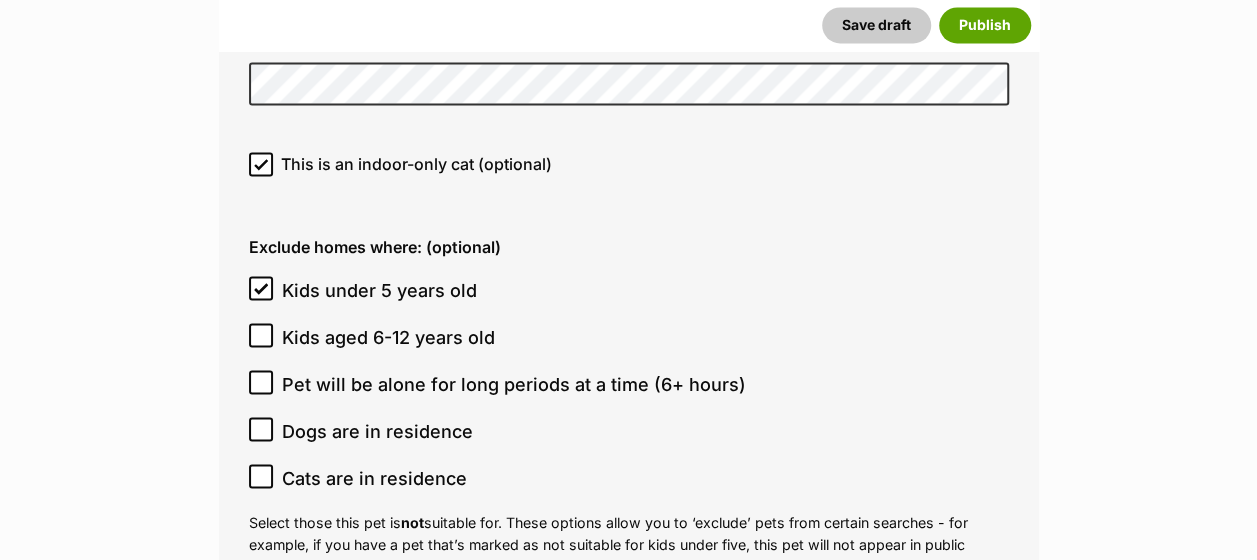click 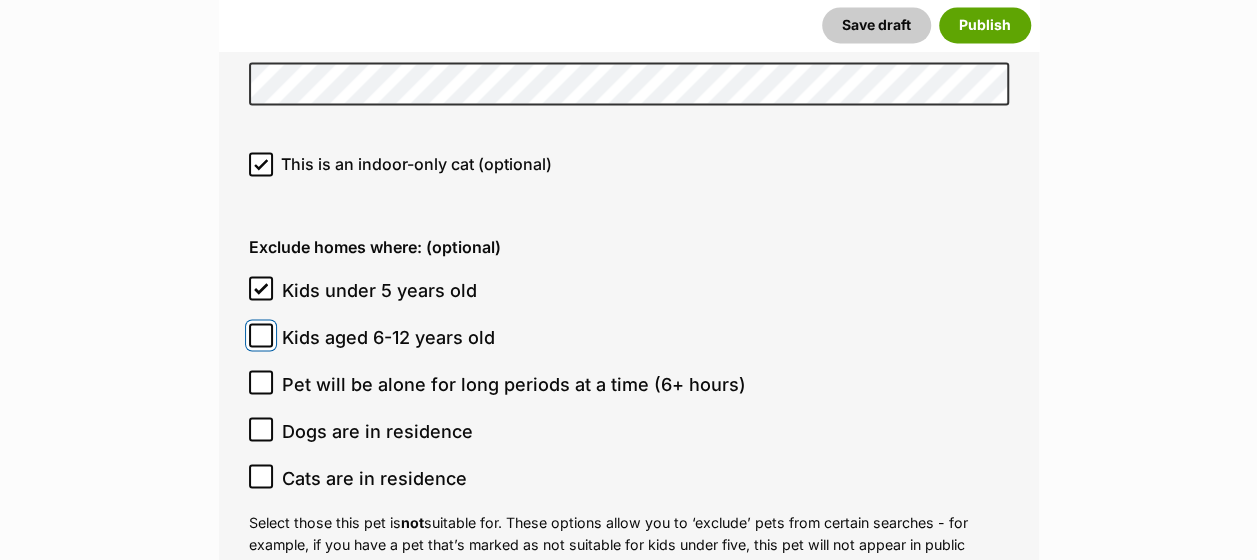 click on "Kids aged 6-12 years old" at bounding box center (261, 335) 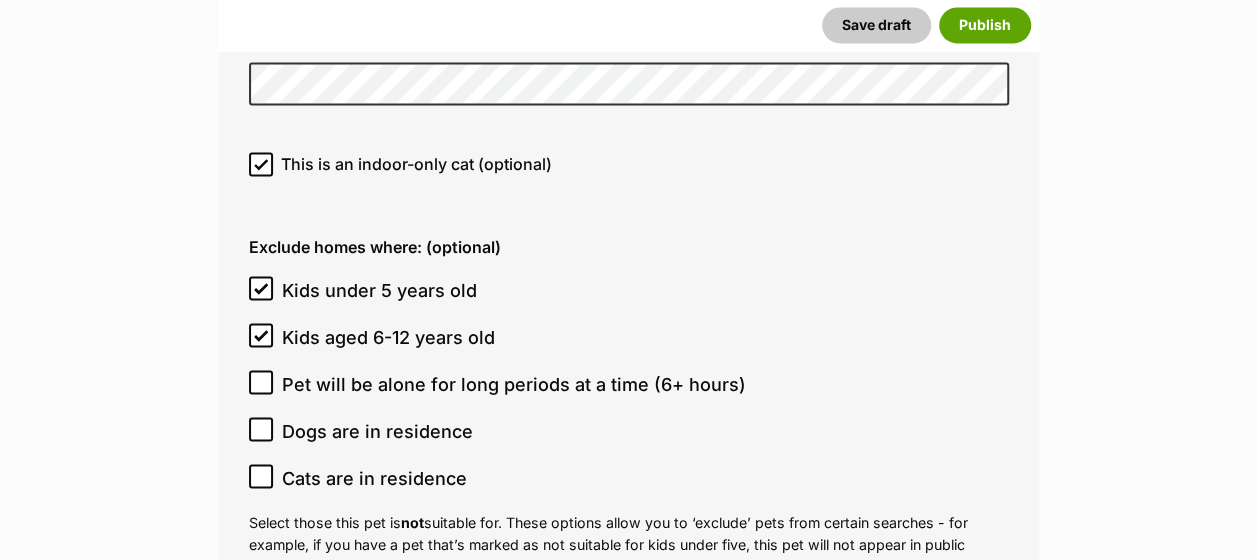 click 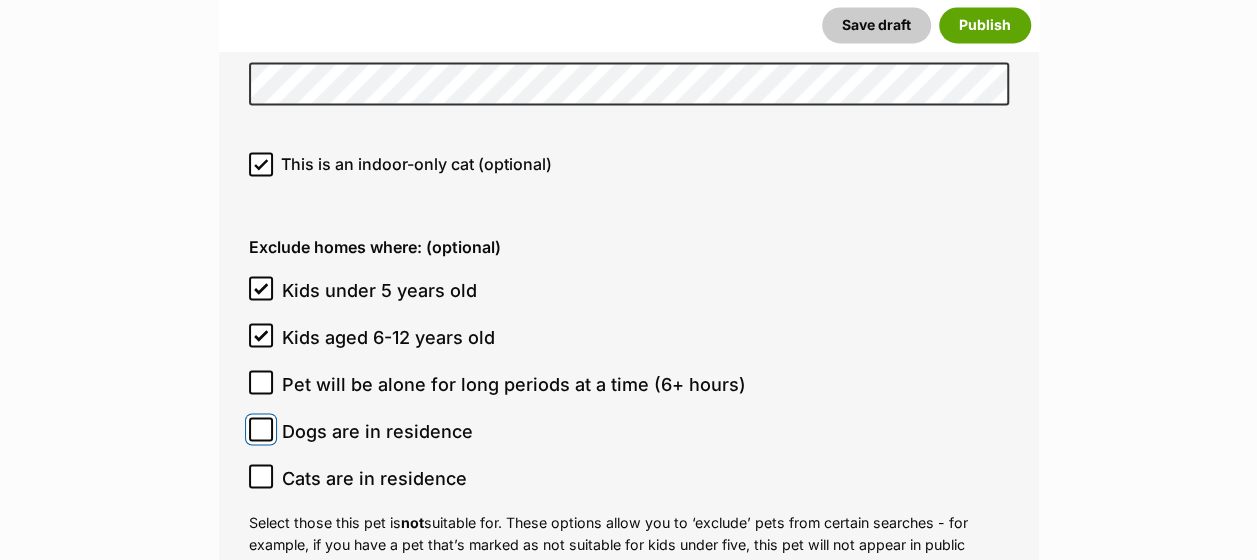 click on "Dogs are in residence" at bounding box center [261, 429] 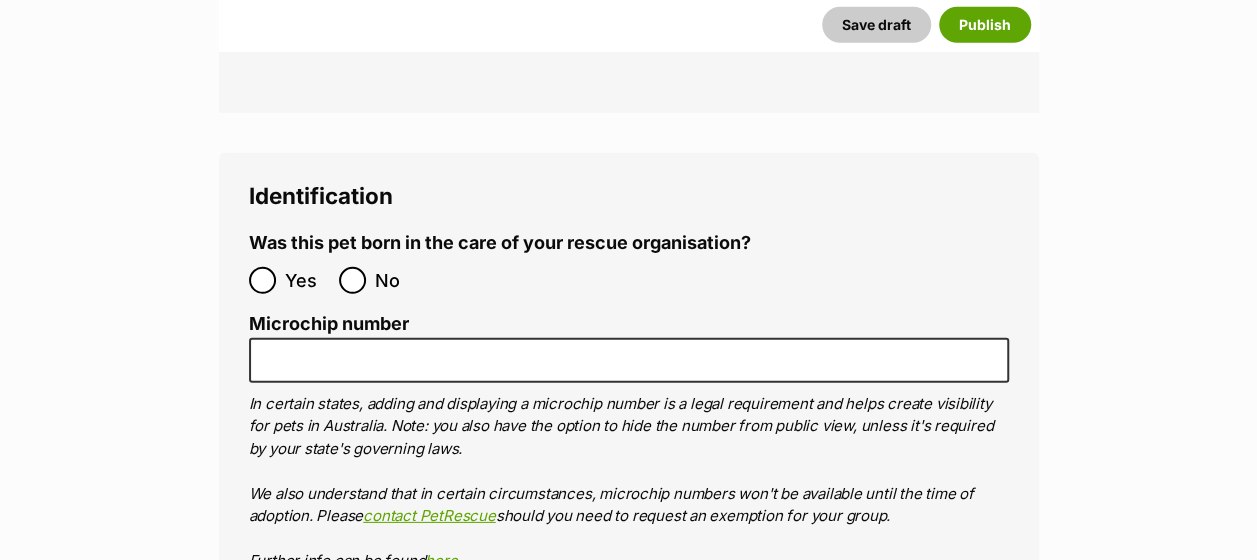 scroll, scrollTop: 6600, scrollLeft: 0, axis: vertical 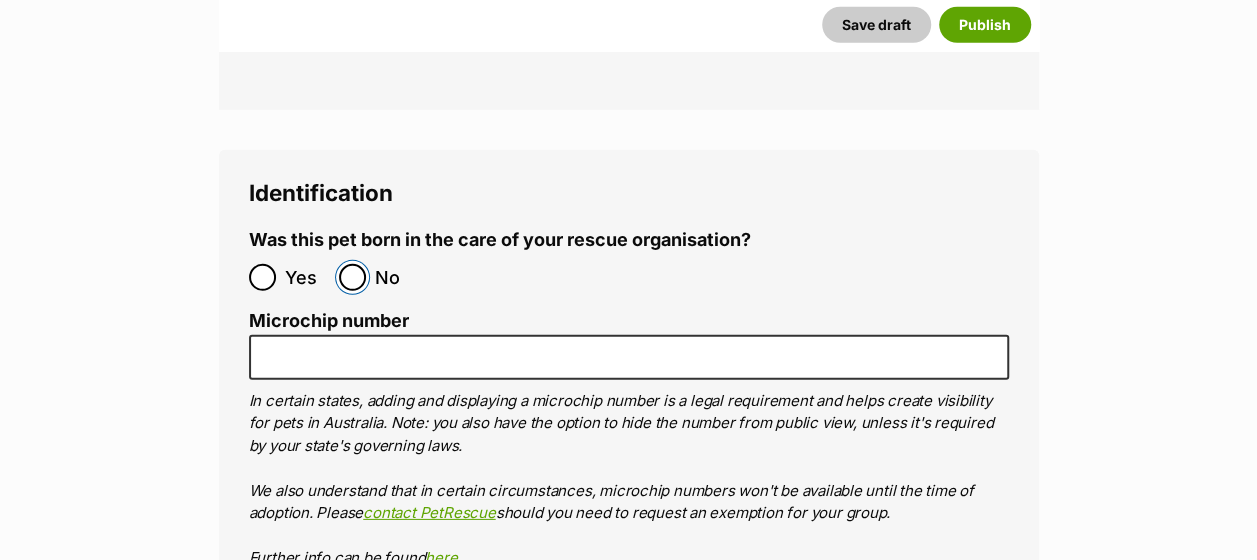 click on "No" at bounding box center [352, 277] 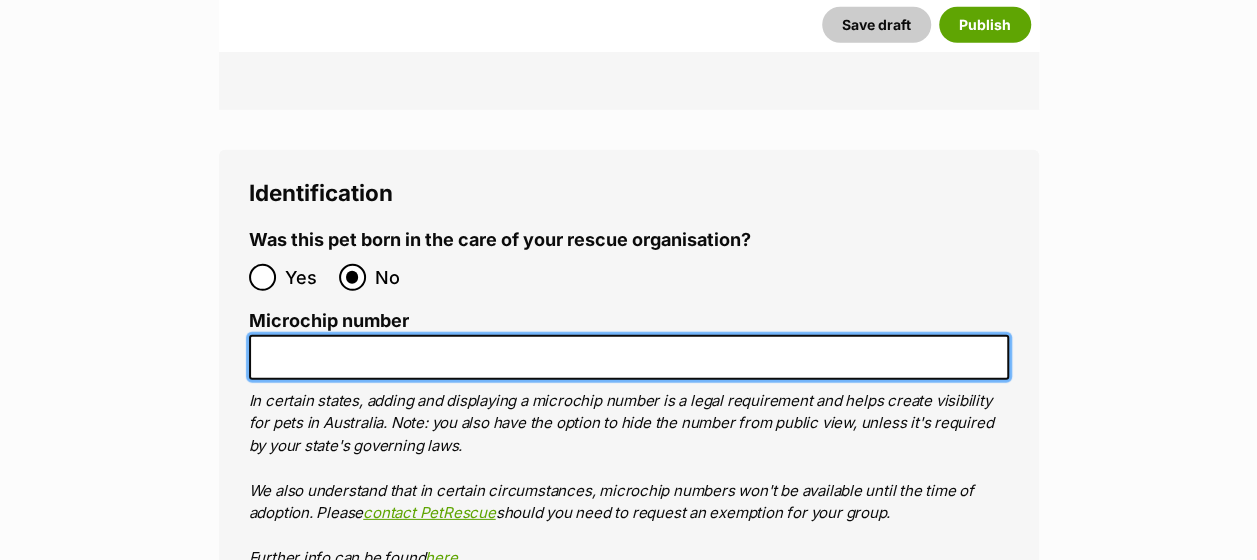 click on "Microchip number" at bounding box center [629, 357] 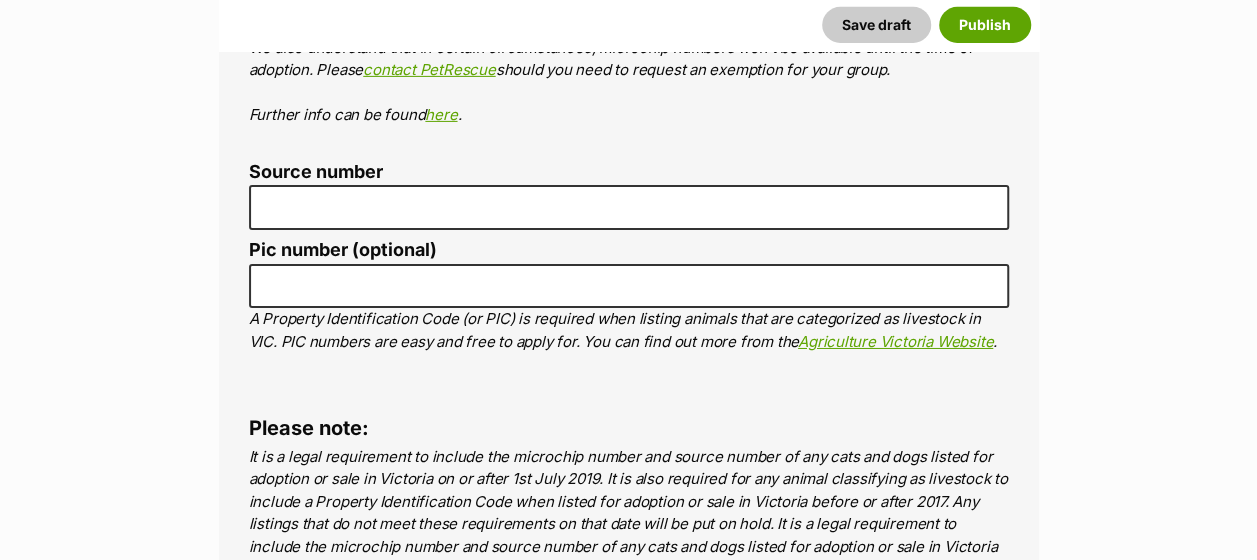 scroll, scrollTop: 7000, scrollLeft: 0, axis: vertical 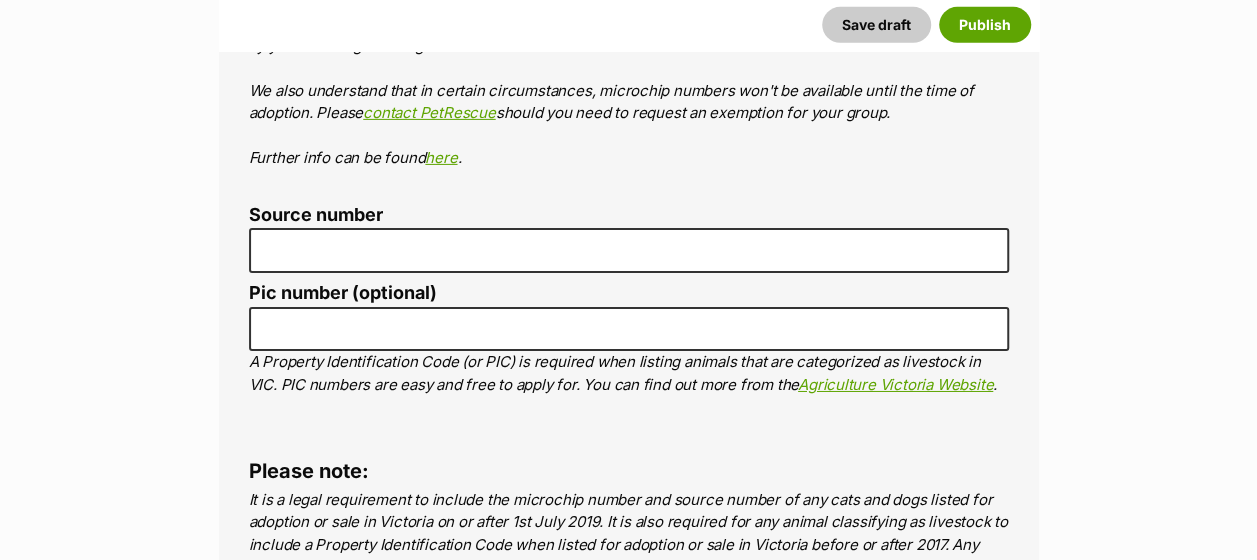 type on "956000018426431" 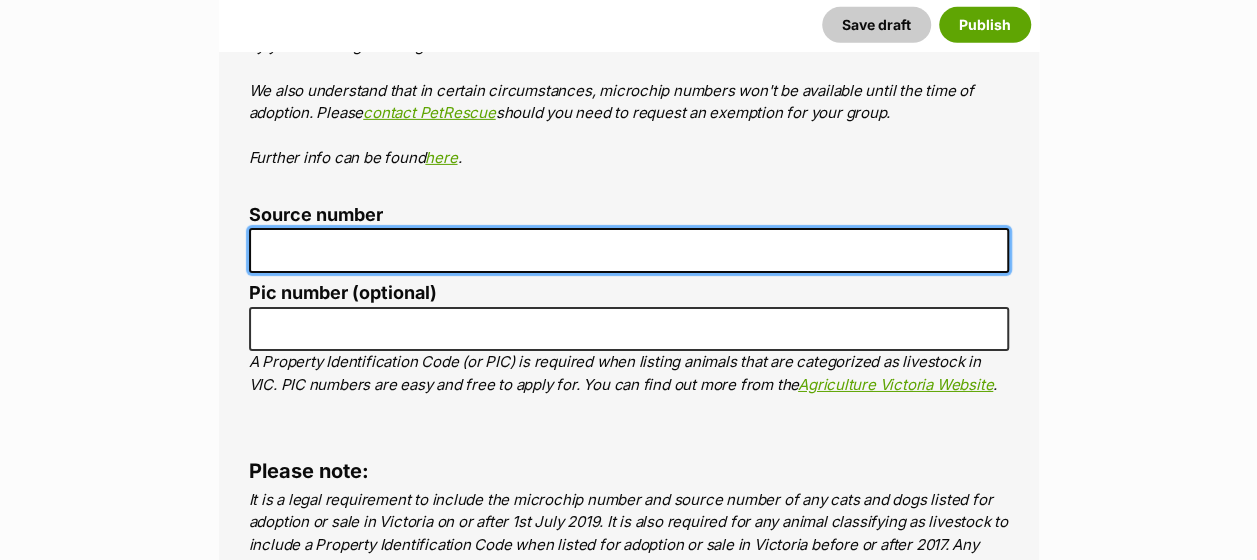 click on "Source number" at bounding box center [629, 250] 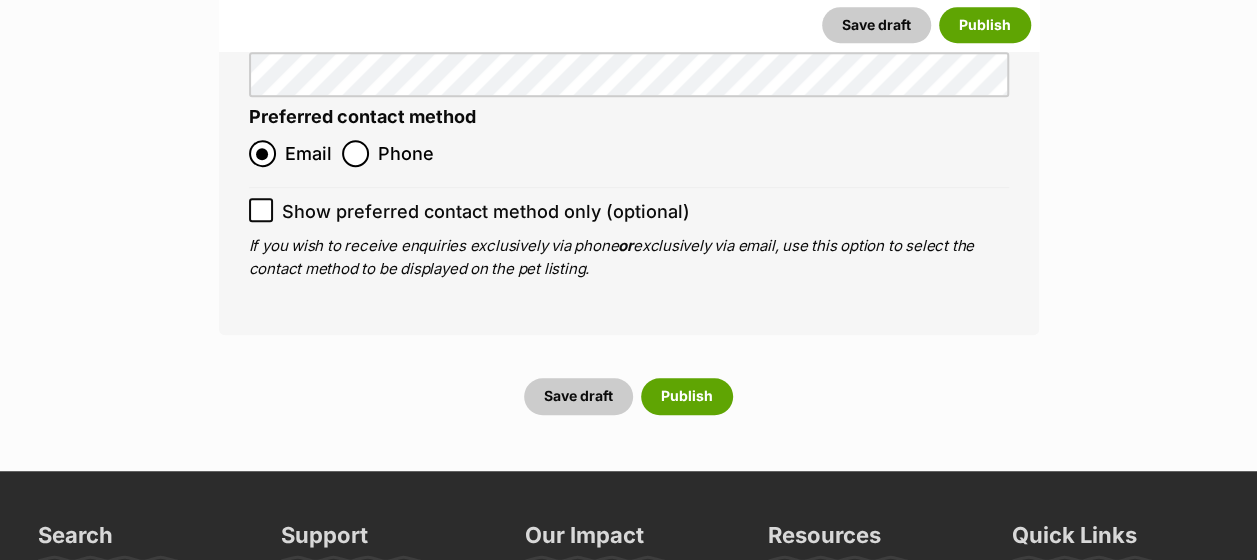 scroll, scrollTop: 8100, scrollLeft: 0, axis: vertical 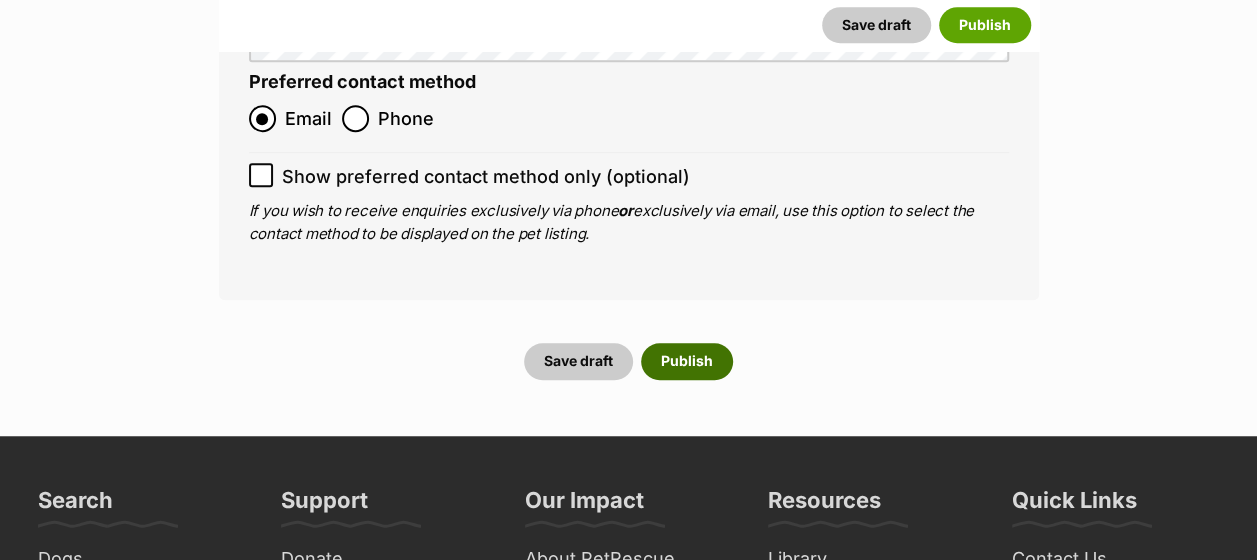 click on "Publish" at bounding box center [687, 361] 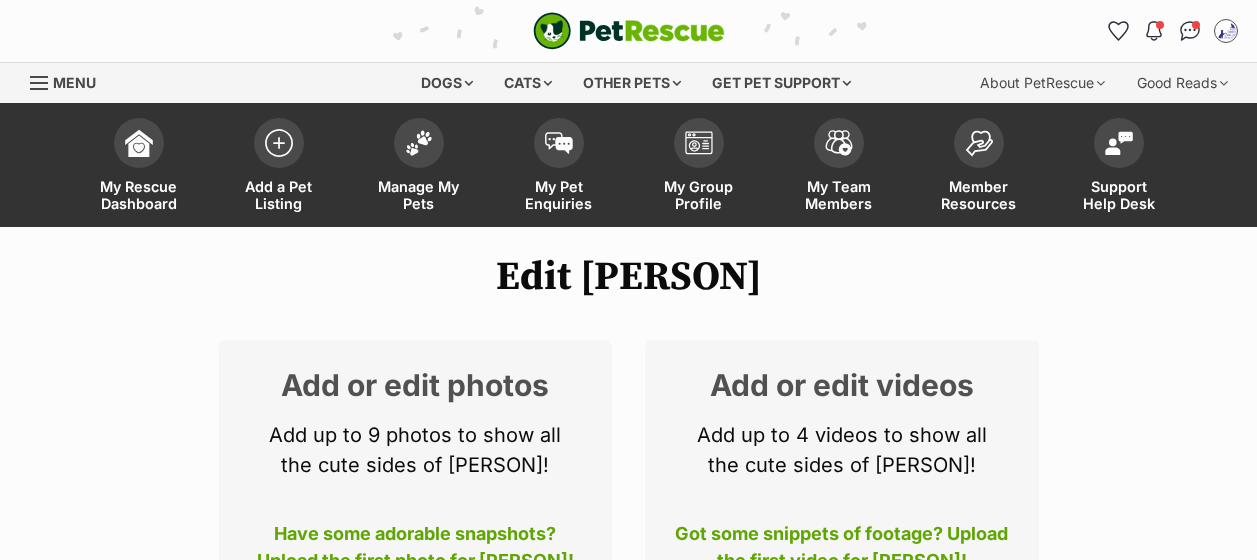 scroll, scrollTop: 500, scrollLeft: 0, axis: vertical 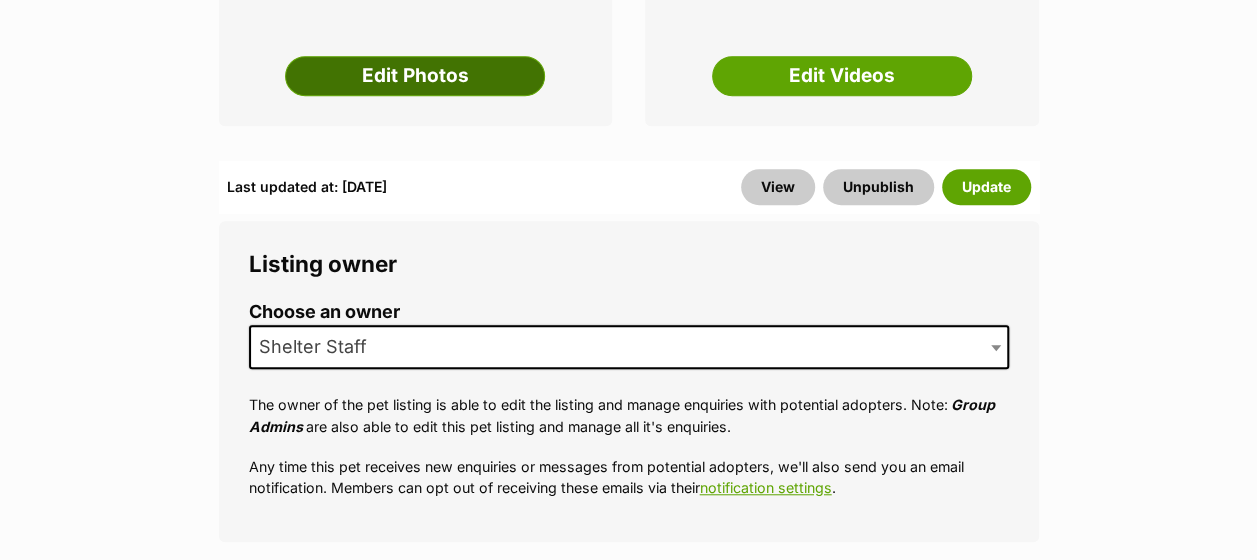 click on "Edit Photos" at bounding box center [415, 76] 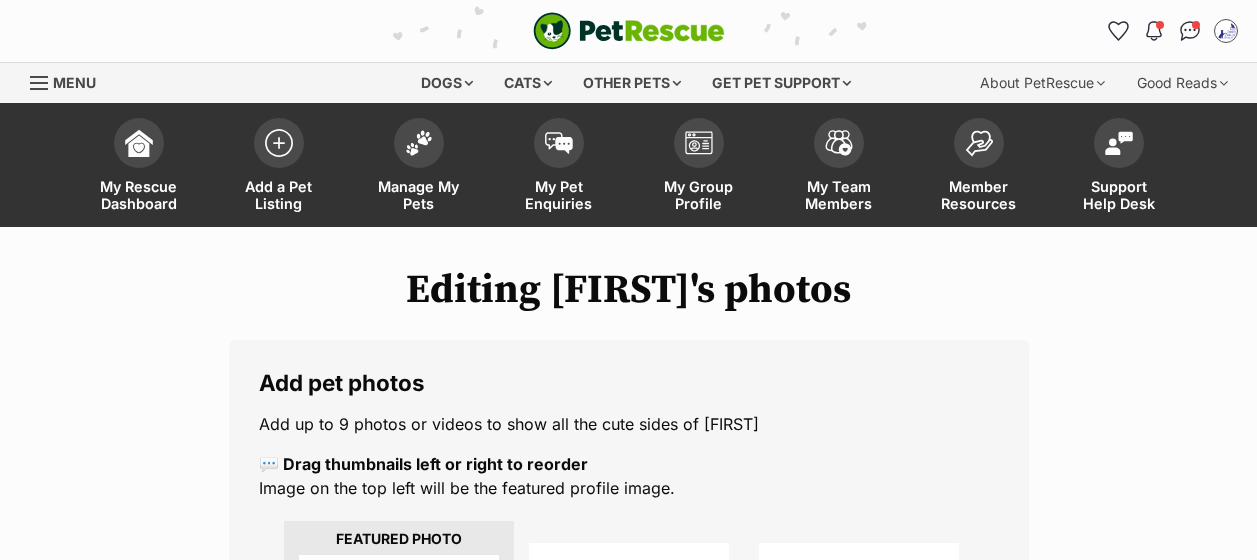 scroll, scrollTop: 0, scrollLeft: 0, axis: both 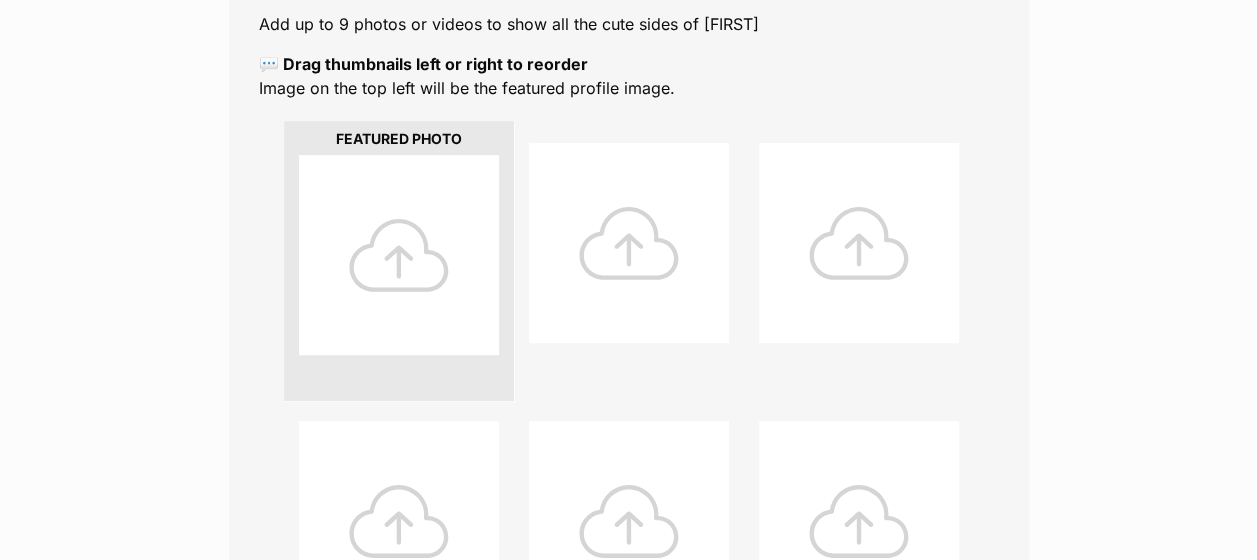 click at bounding box center (399, 255) 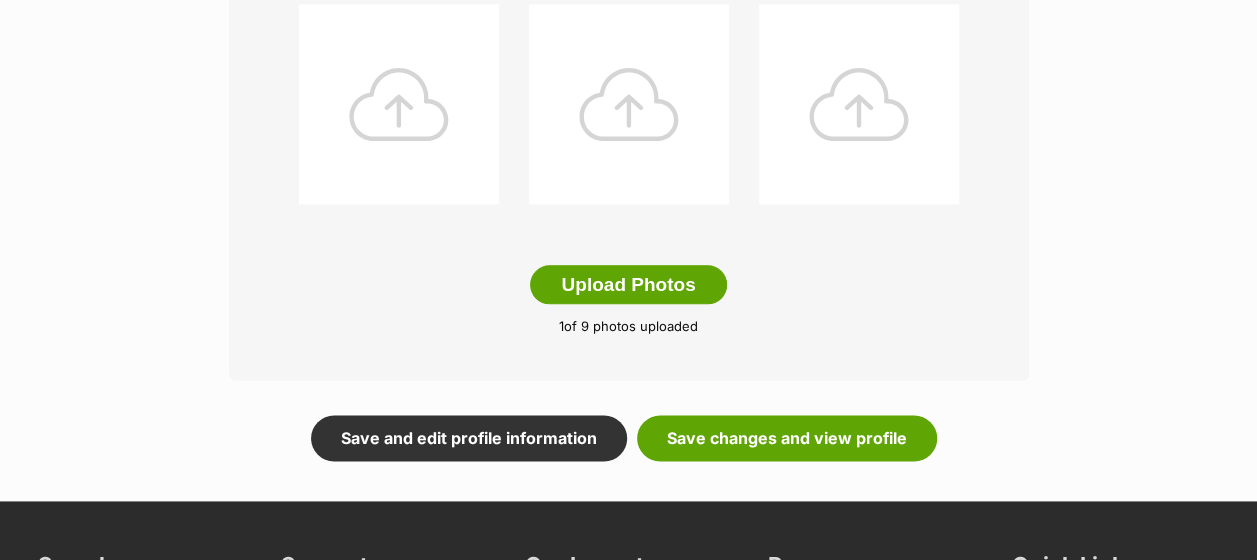 scroll, scrollTop: 1100, scrollLeft: 0, axis: vertical 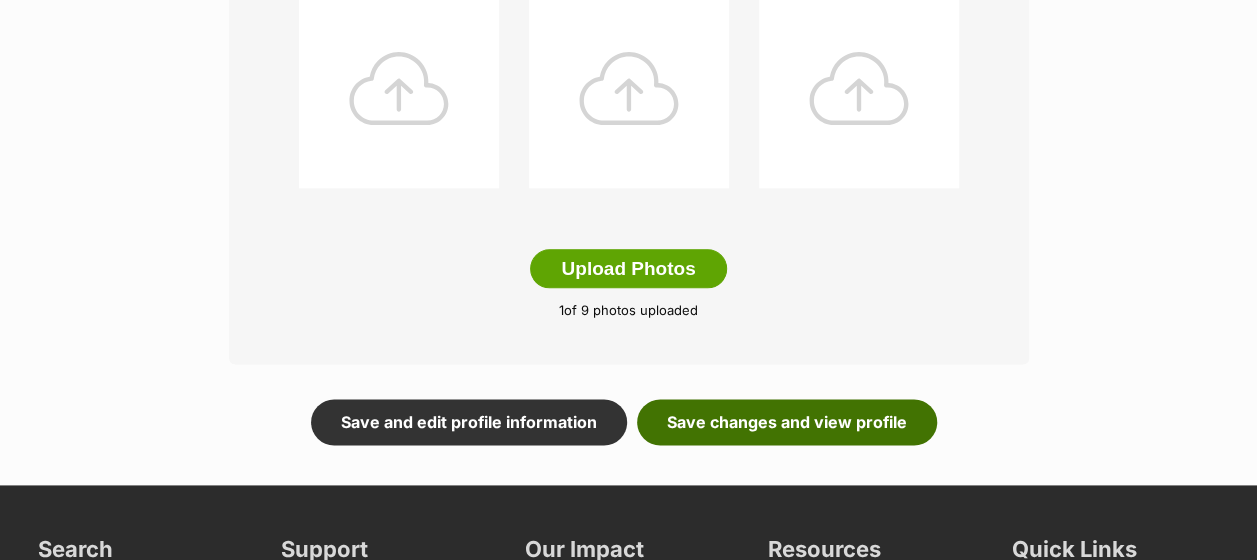 click on "Save changes and view profile" at bounding box center [787, 422] 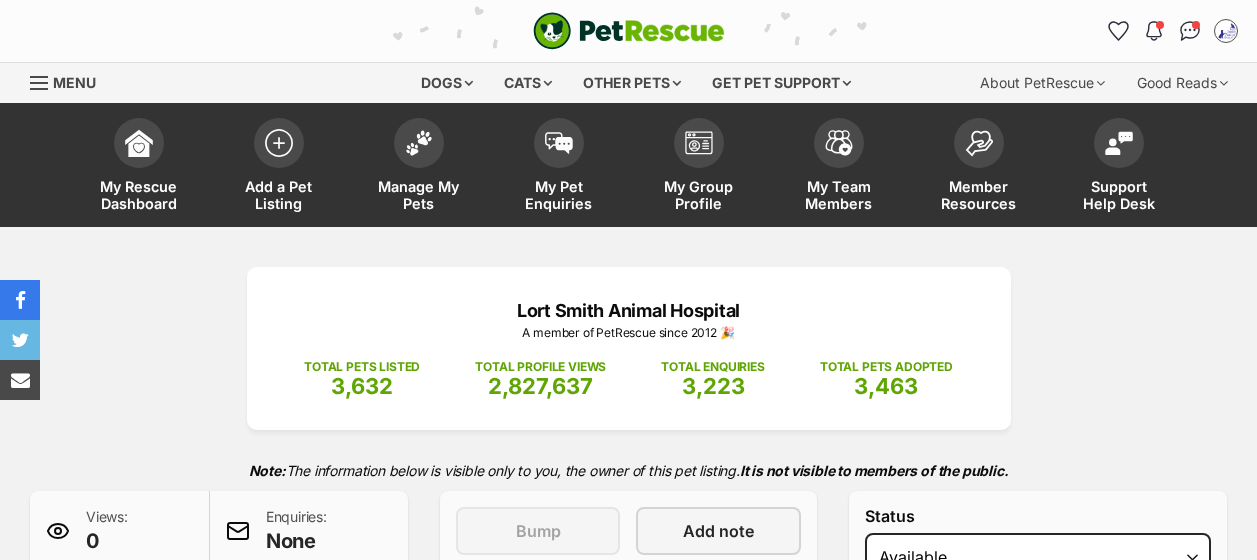 scroll, scrollTop: 0, scrollLeft: 0, axis: both 